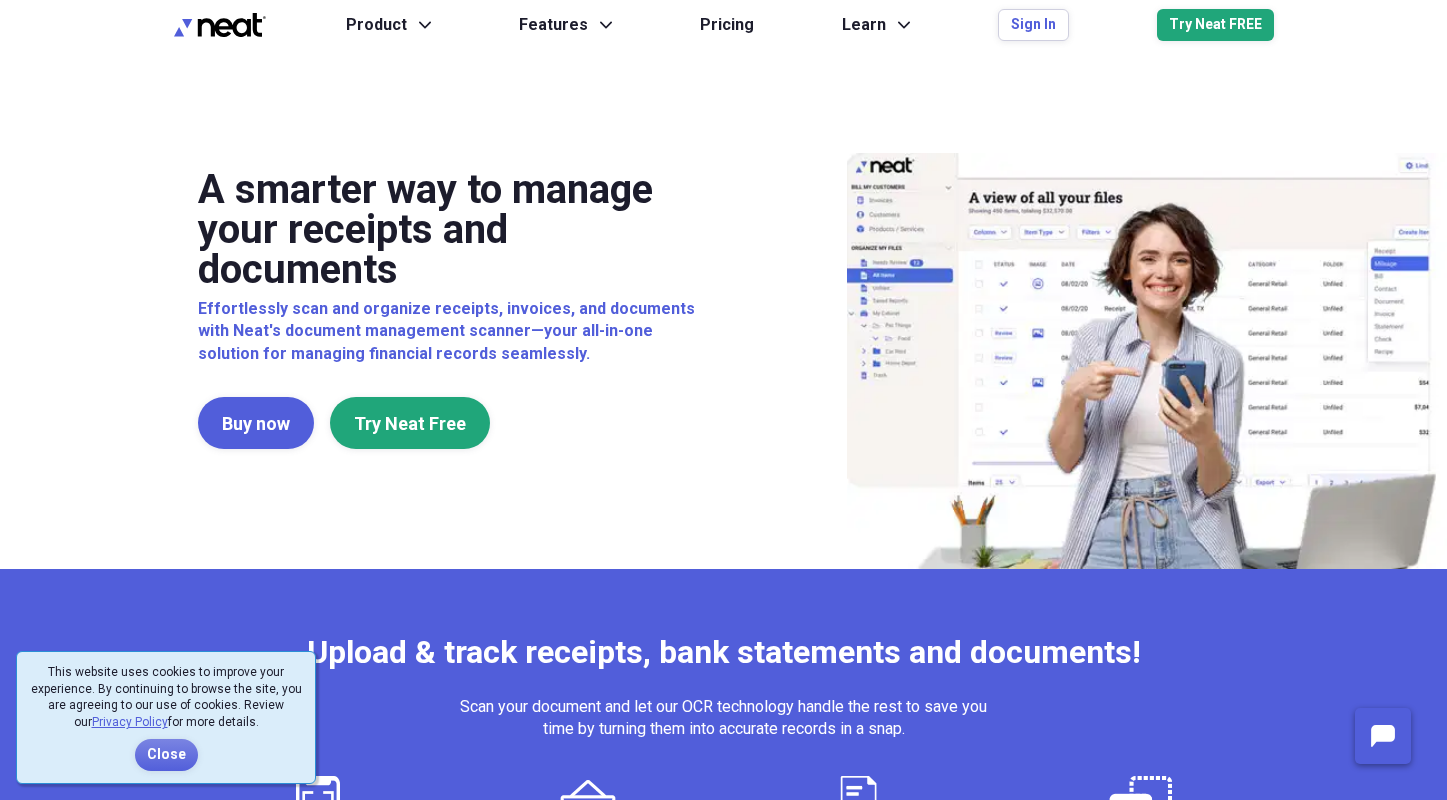 scroll, scrollTop: 0, scrollLeft: 0, axis: both 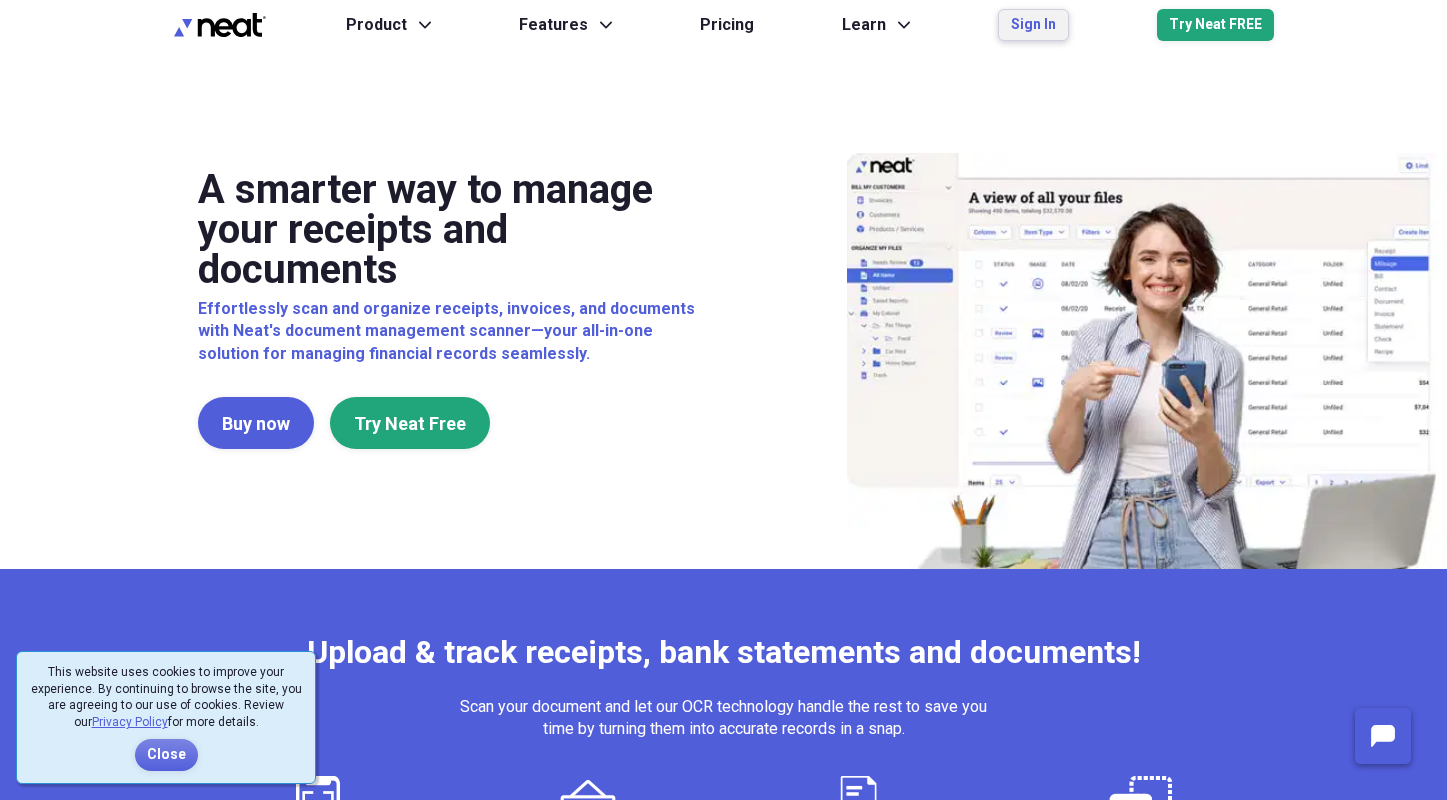 click on "Sign In" at bounding box center [1033, 25] 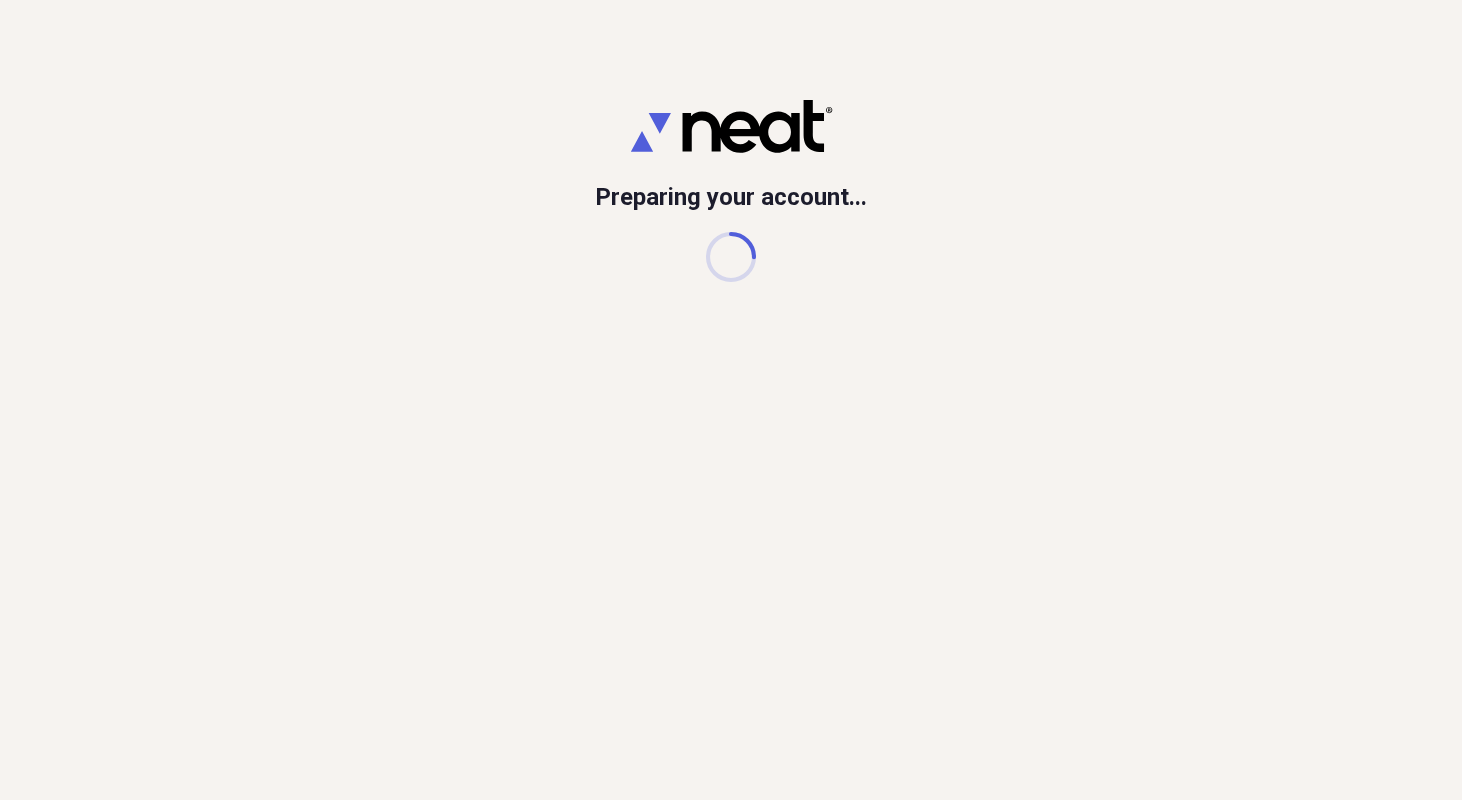 scroll, scrollTop: 0, scrollLeft: 0, axis: both 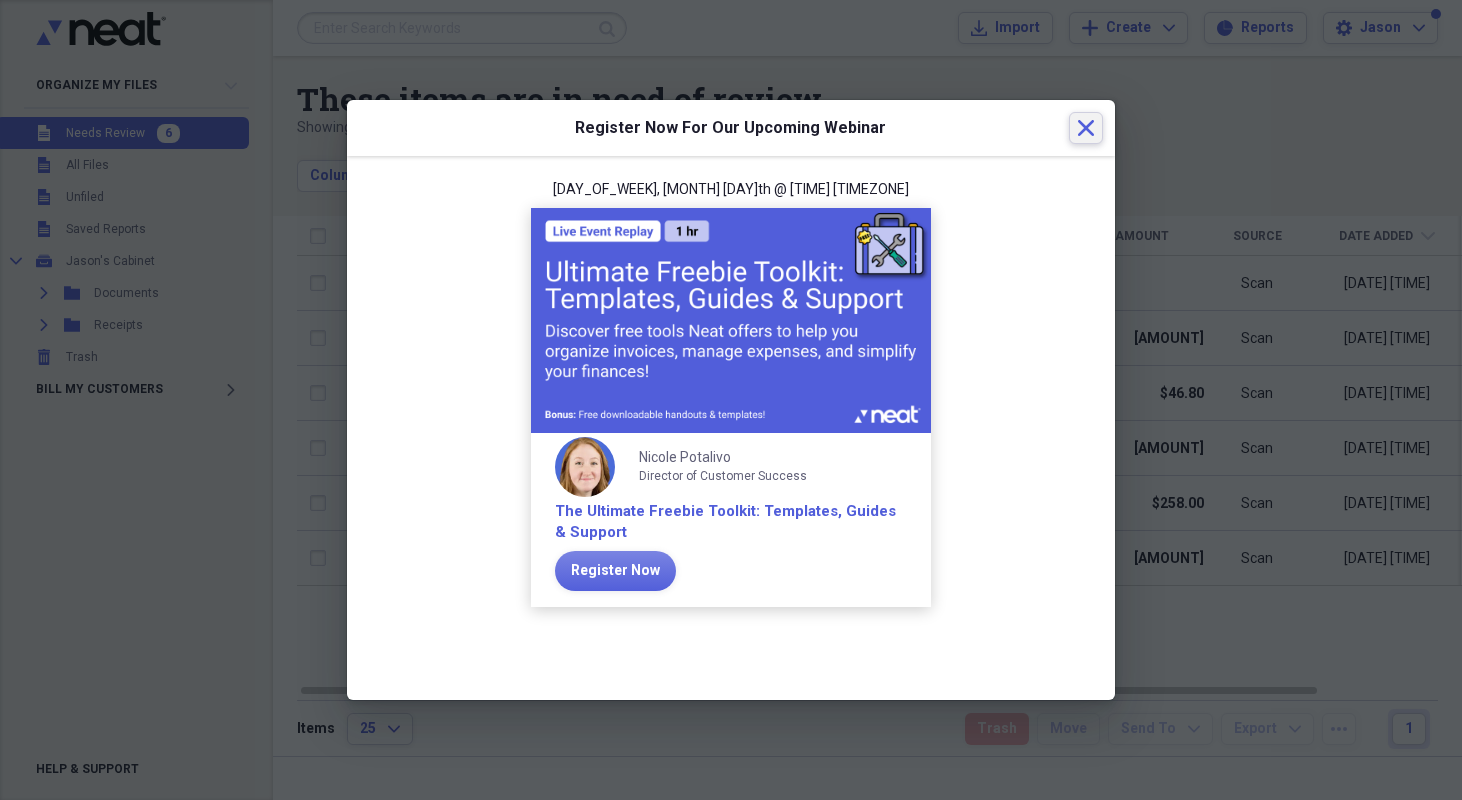 click on "Close" at bounding box center (1086, 128) 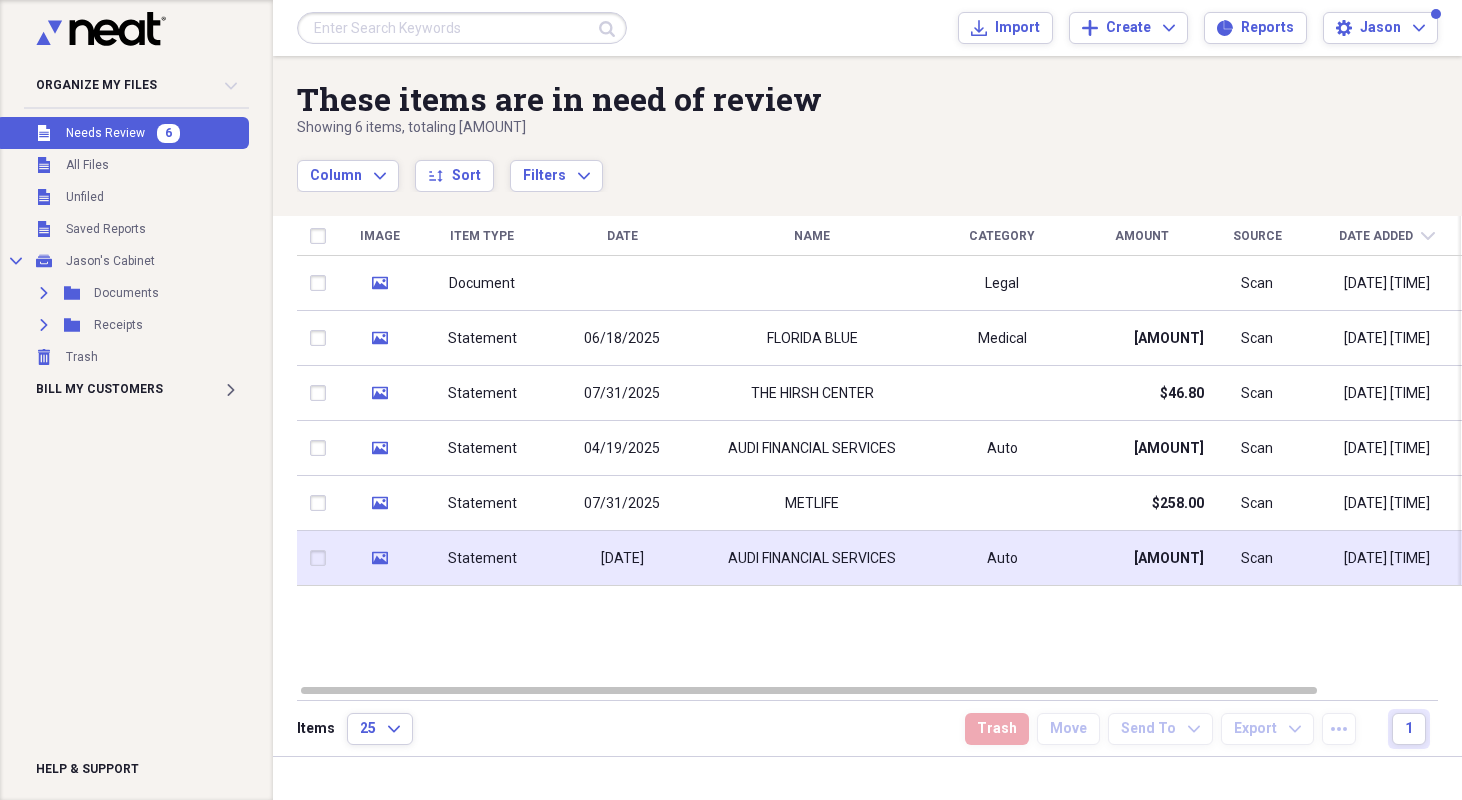 click on "Statement" at bounding box center [482, 558] 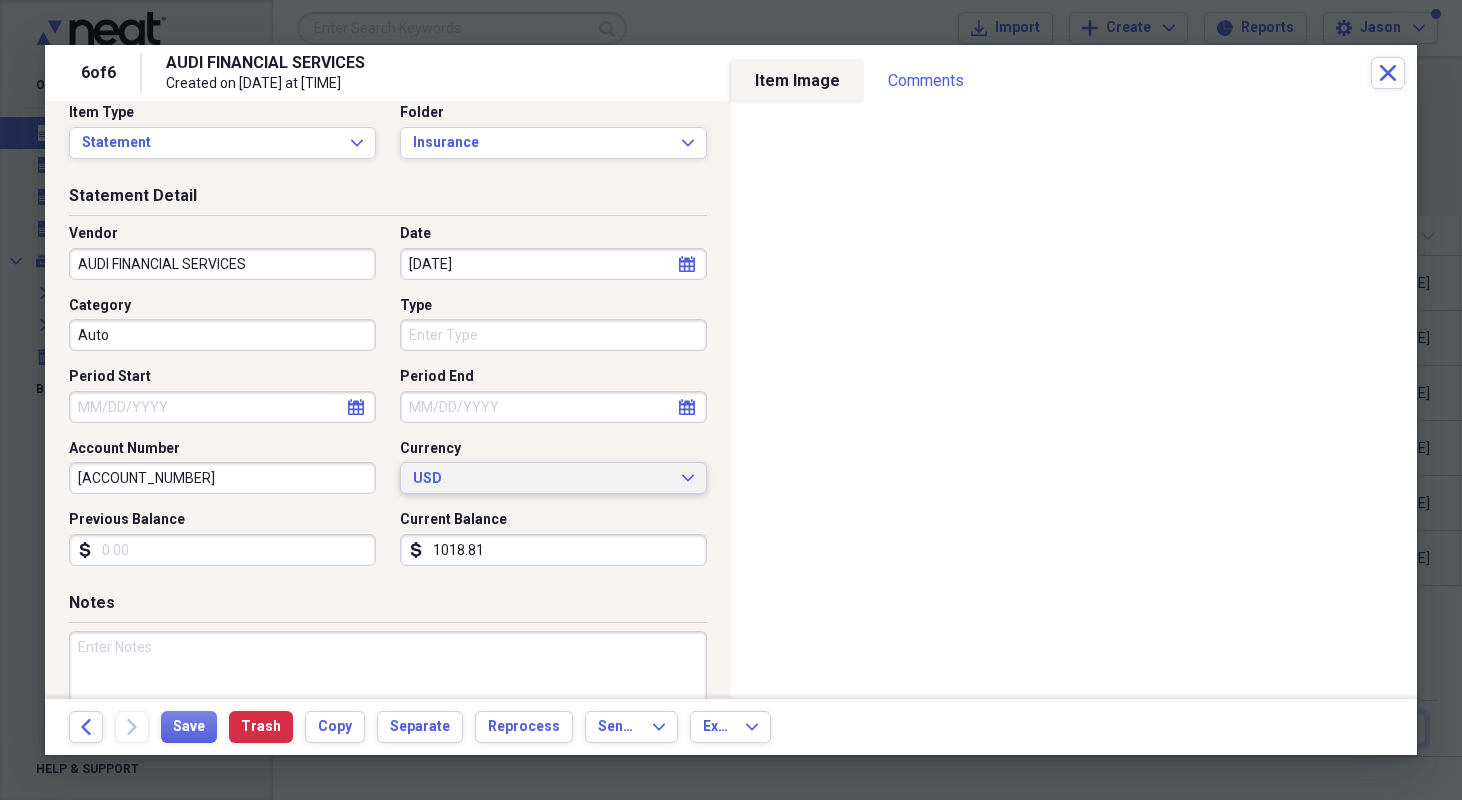 scroll, scrollTop: 20, scrollLeft: 0, axis: vertical 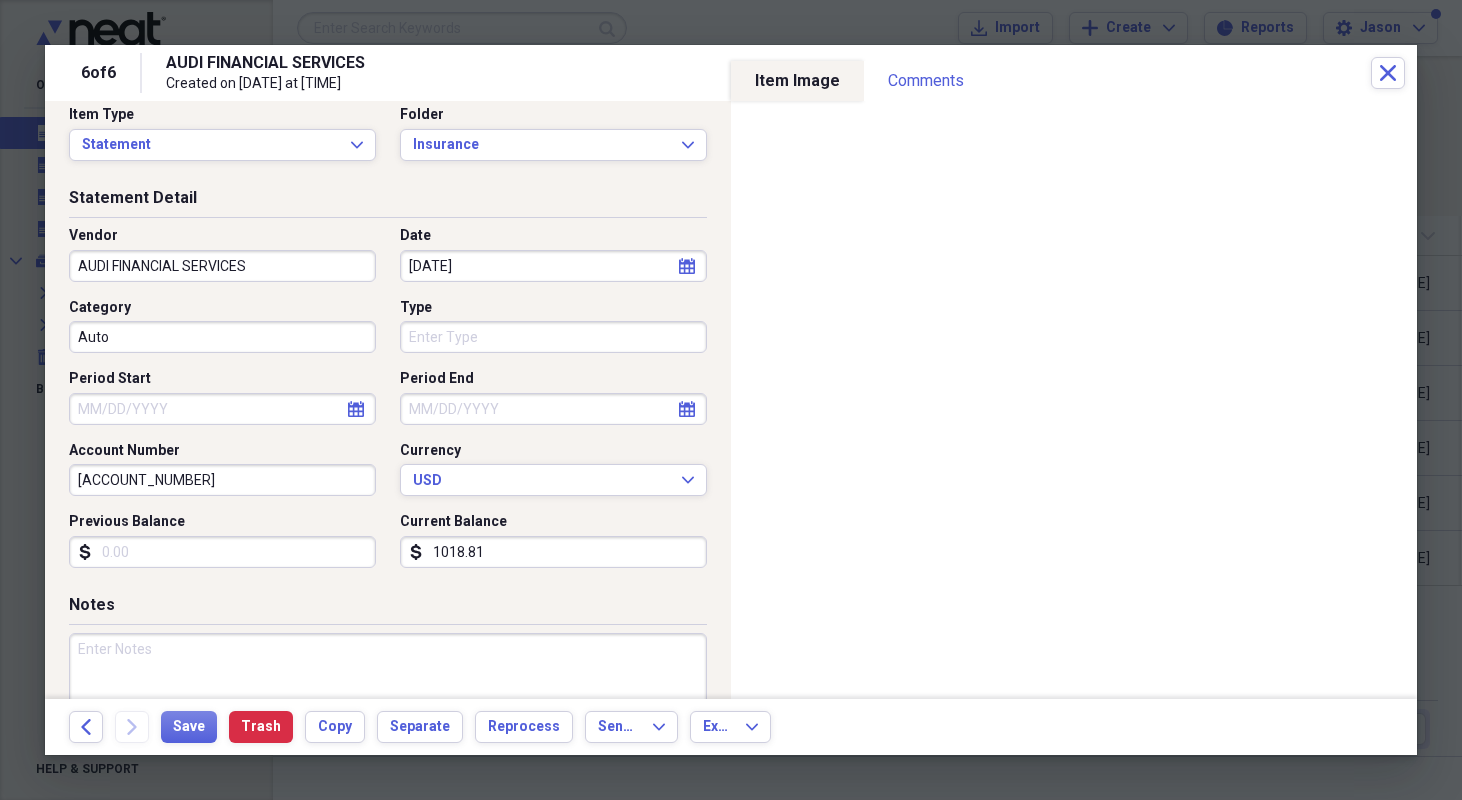 click 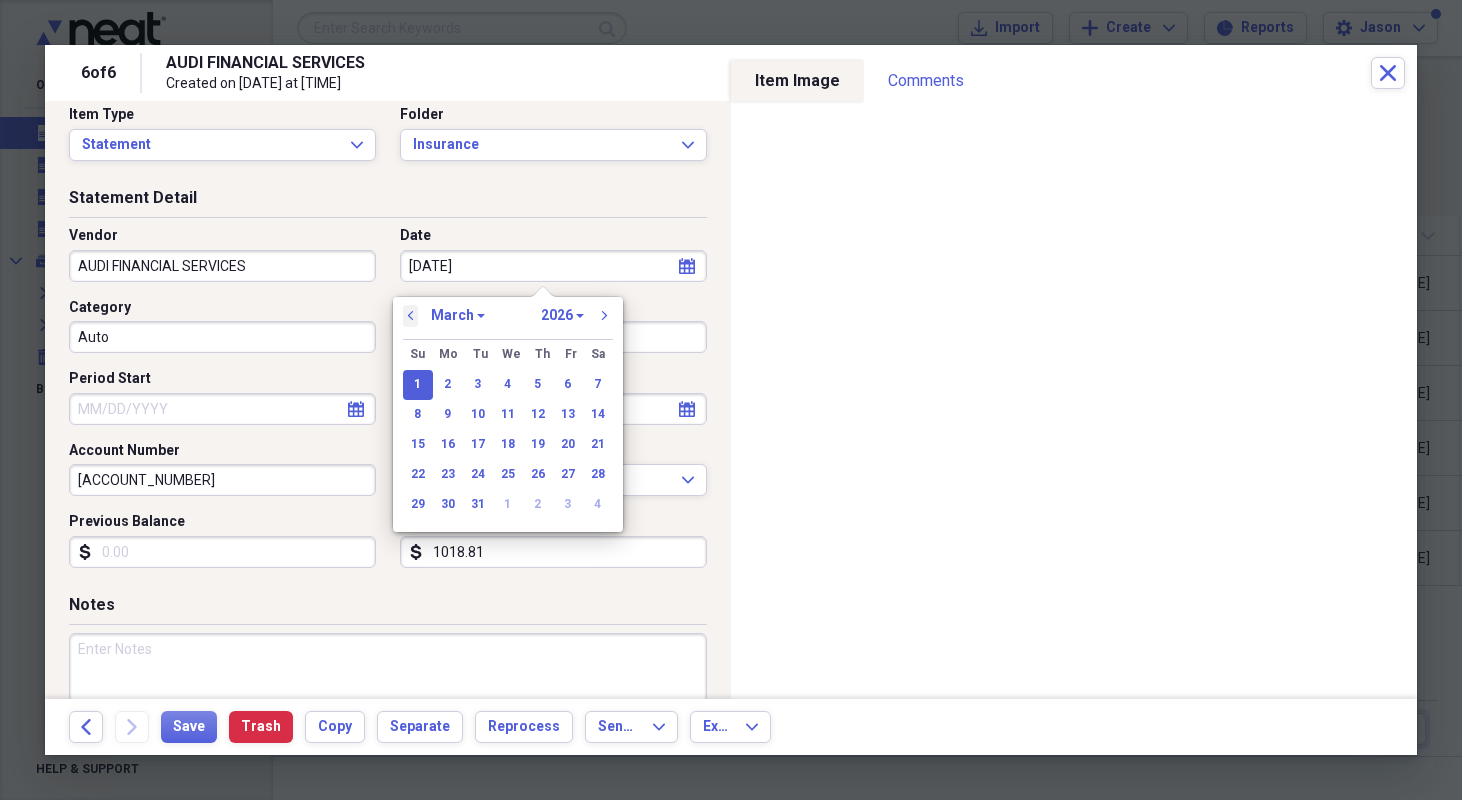 click on "previous" at bounding box center [411, 316] 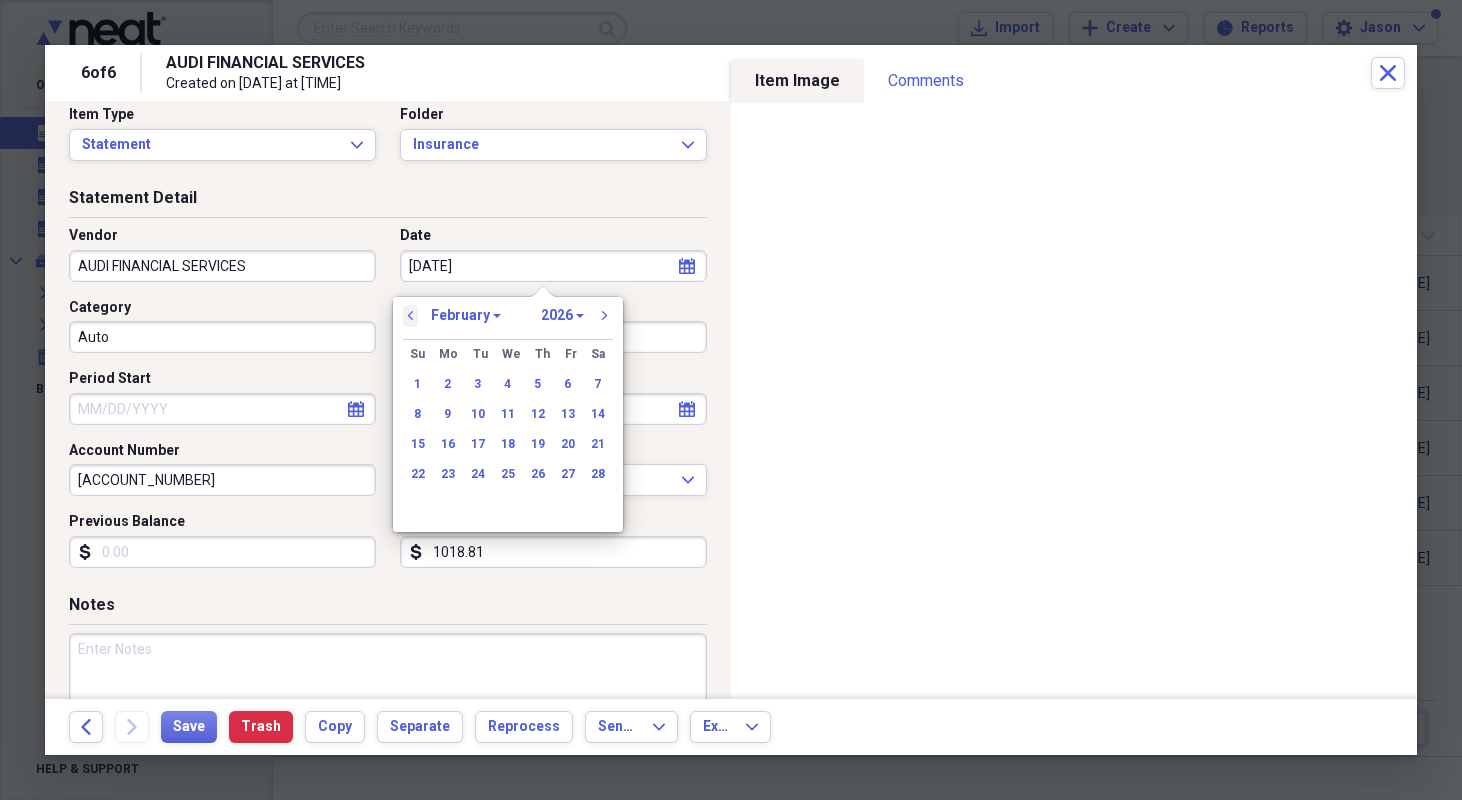 click on "previous" at bounding box center (411, 316) 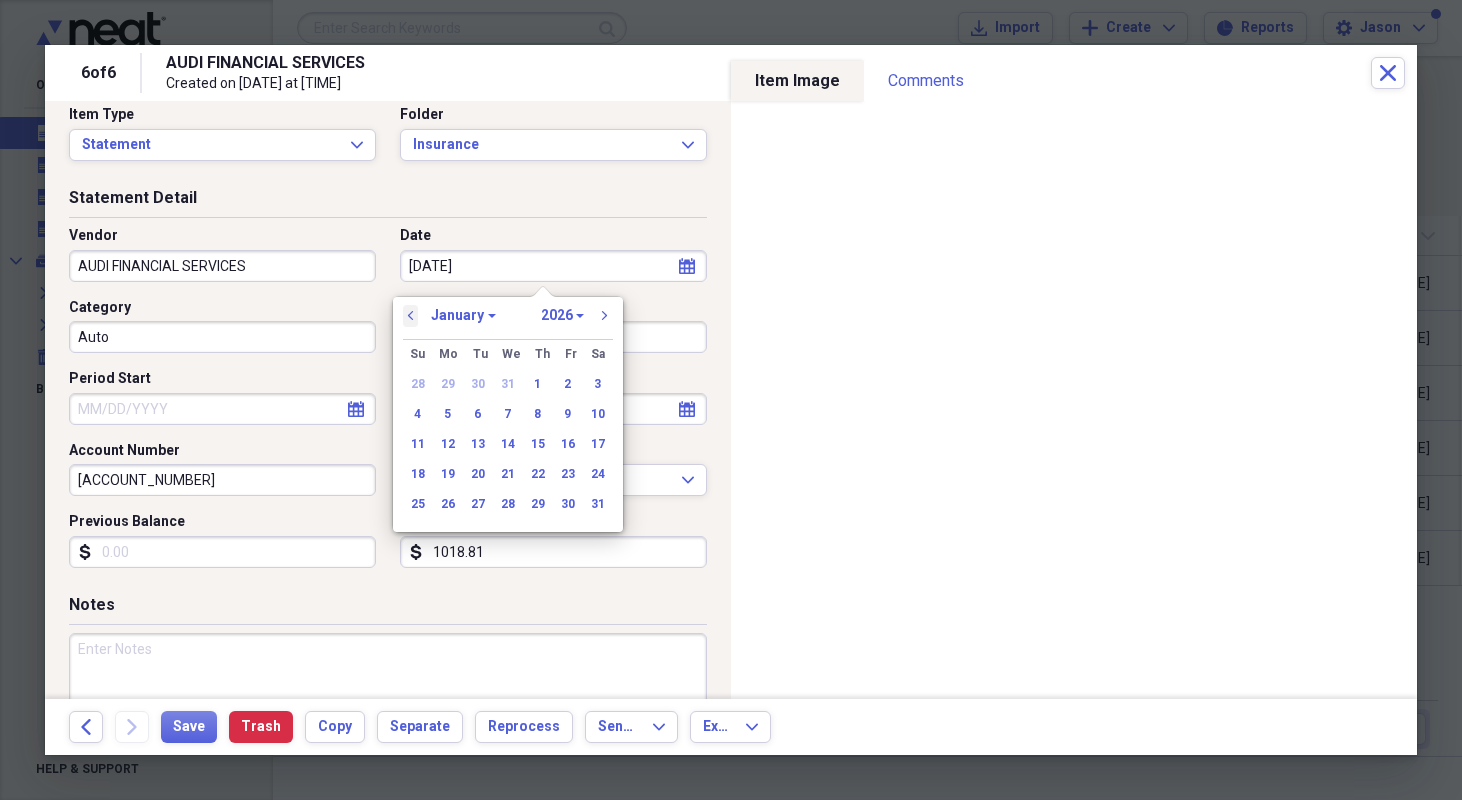 click on "previous" at bounding box center [411, 316] 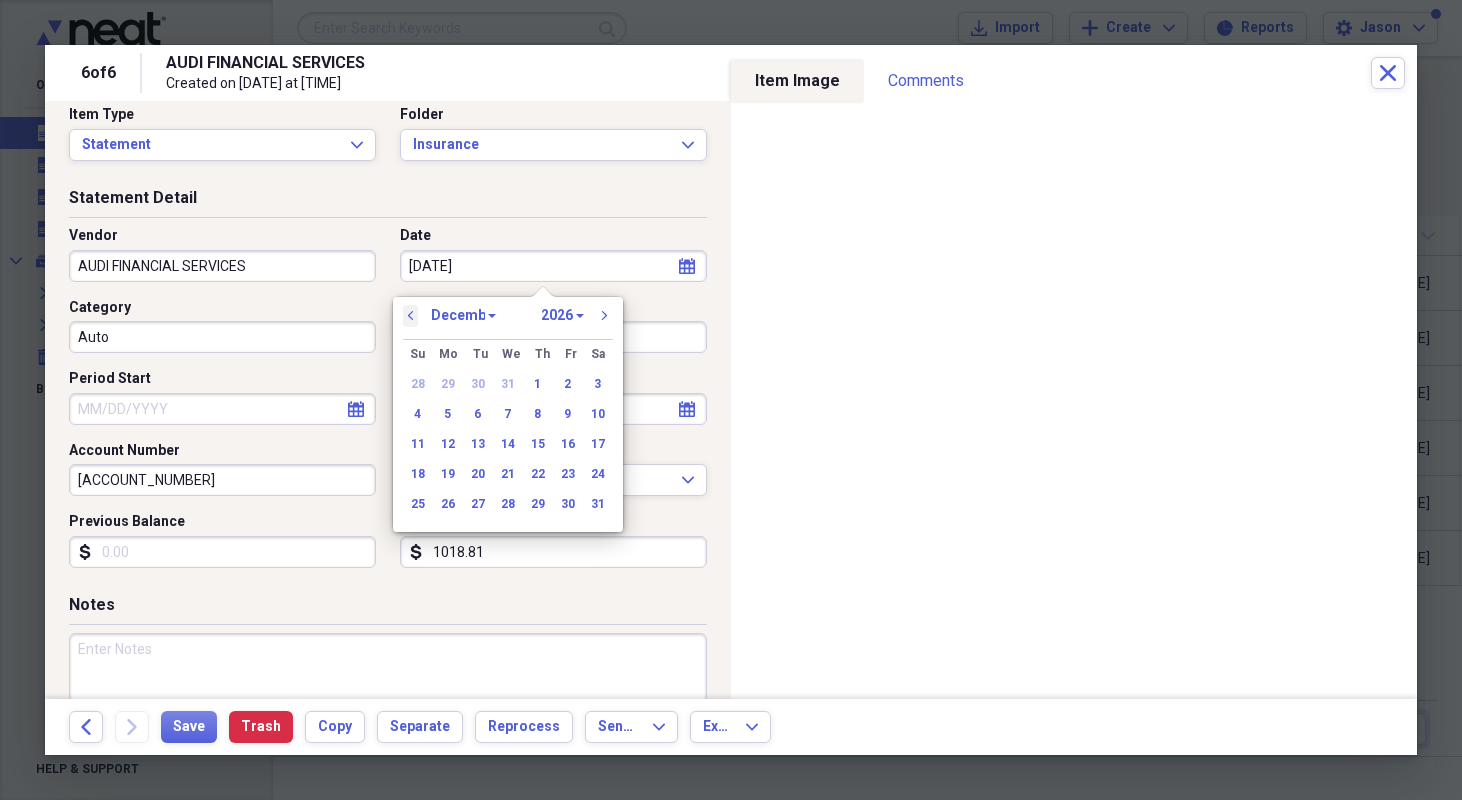 select on "2025" 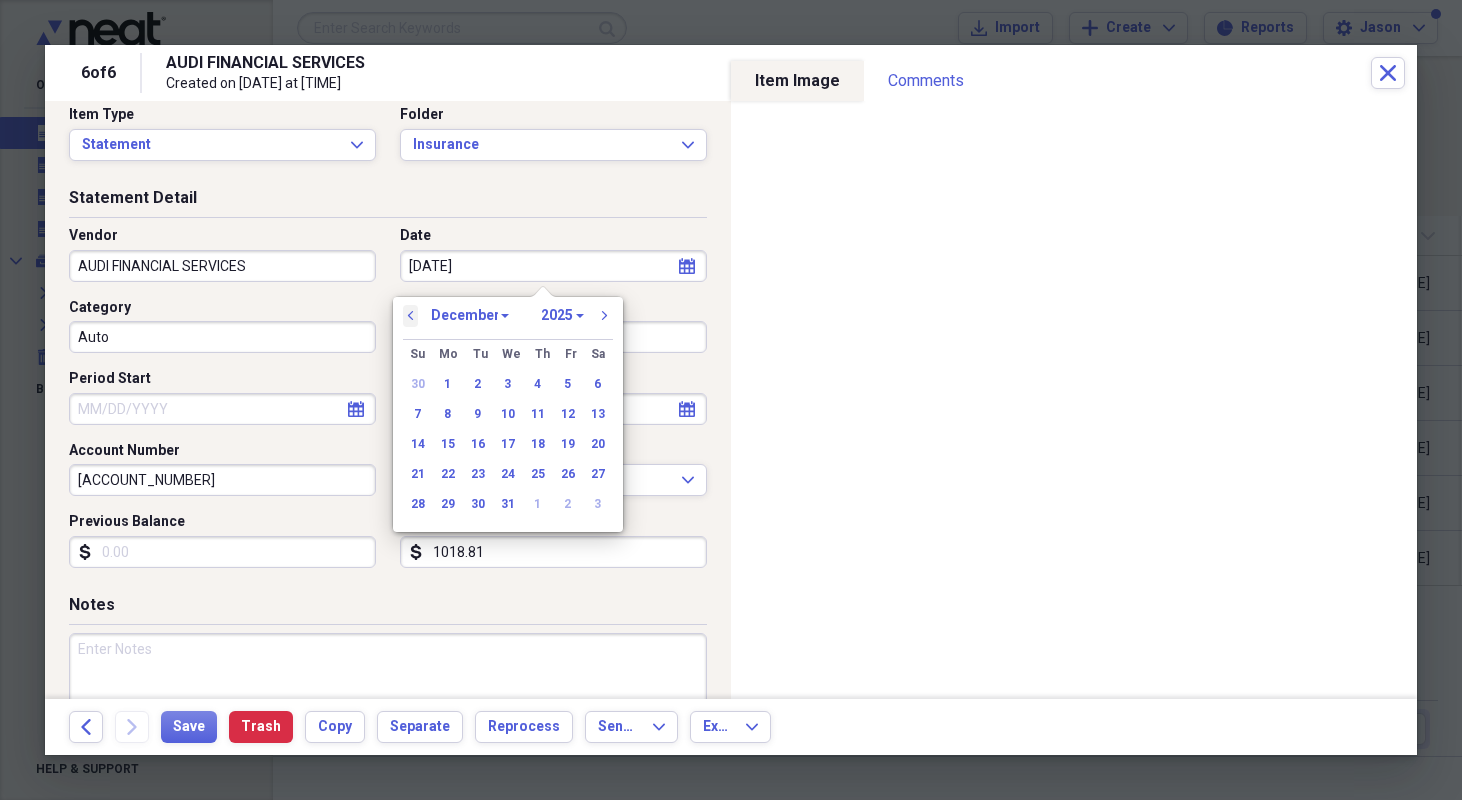 click on "previous" at bounding box center (411, 316) 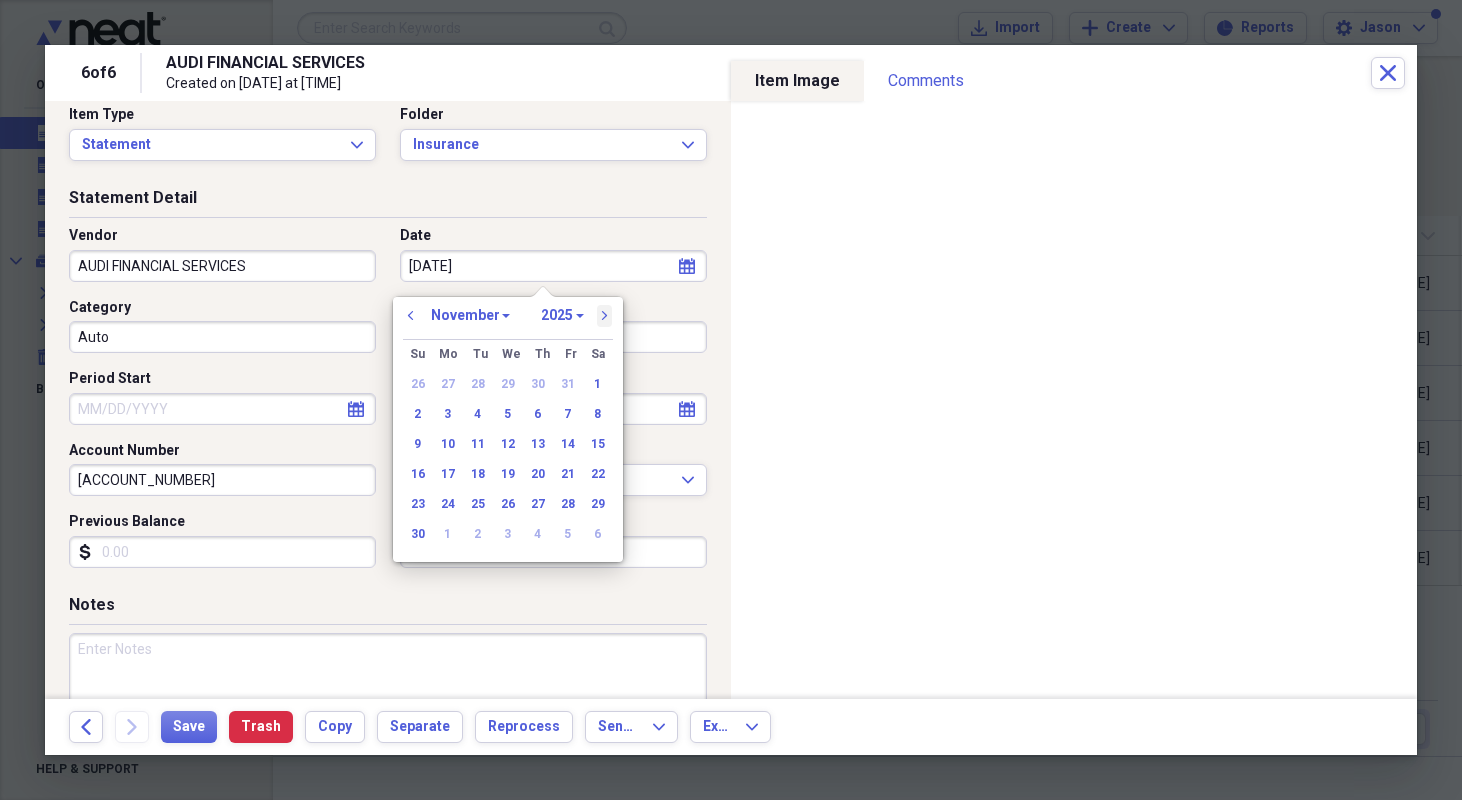 click on "next" at bounding box center (605, 316) 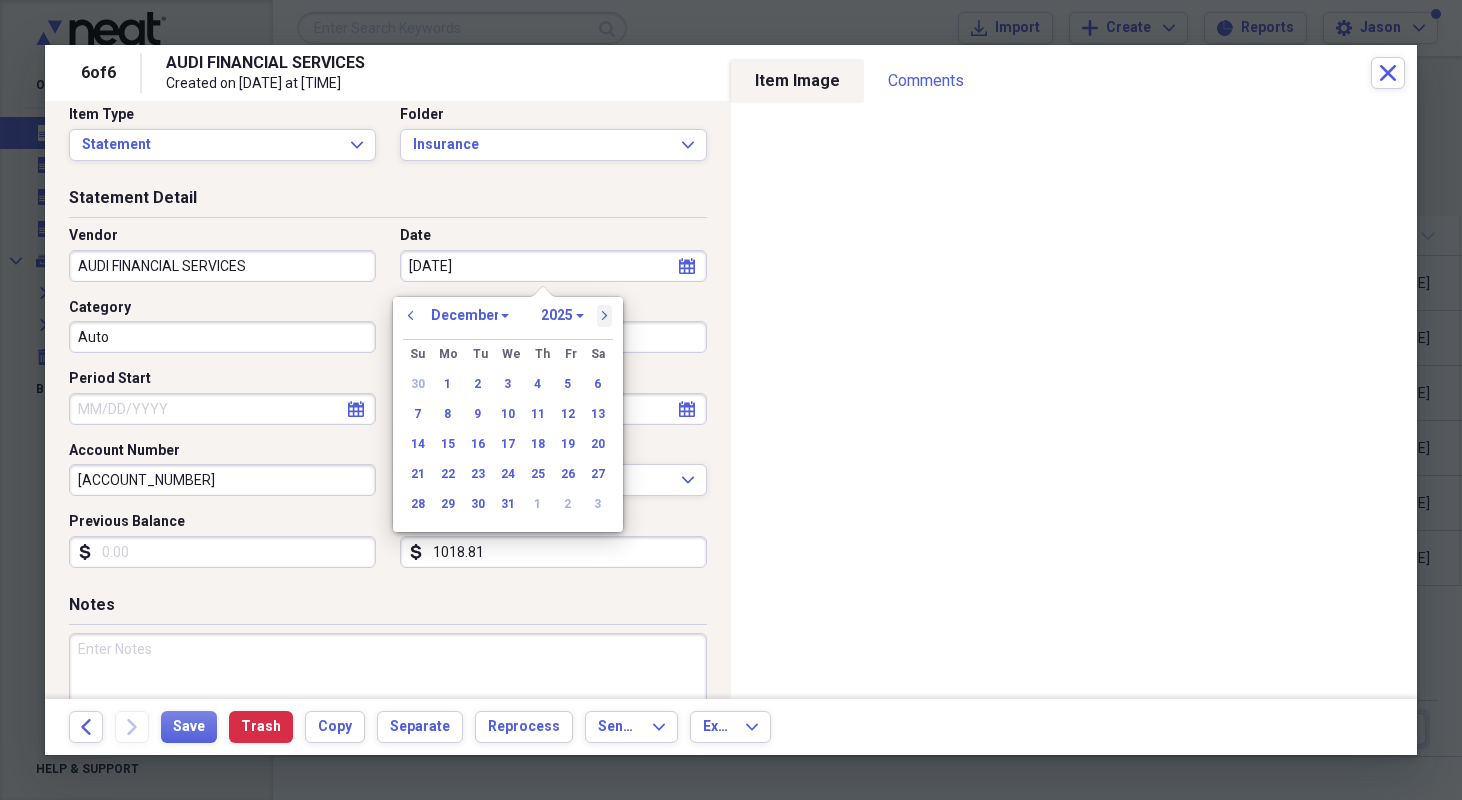 click on "next" at bounding box center [605, 316] 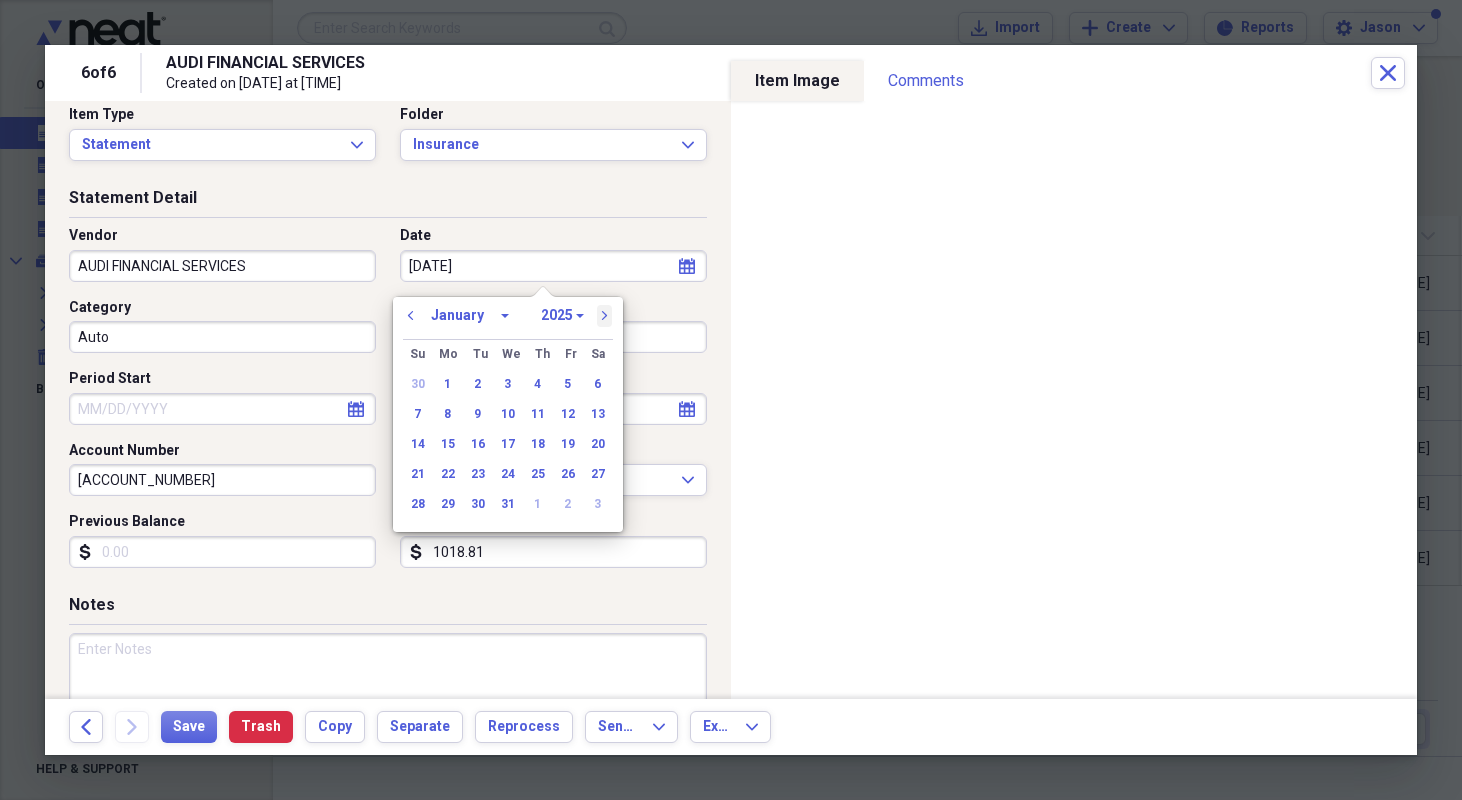 select on "2026" 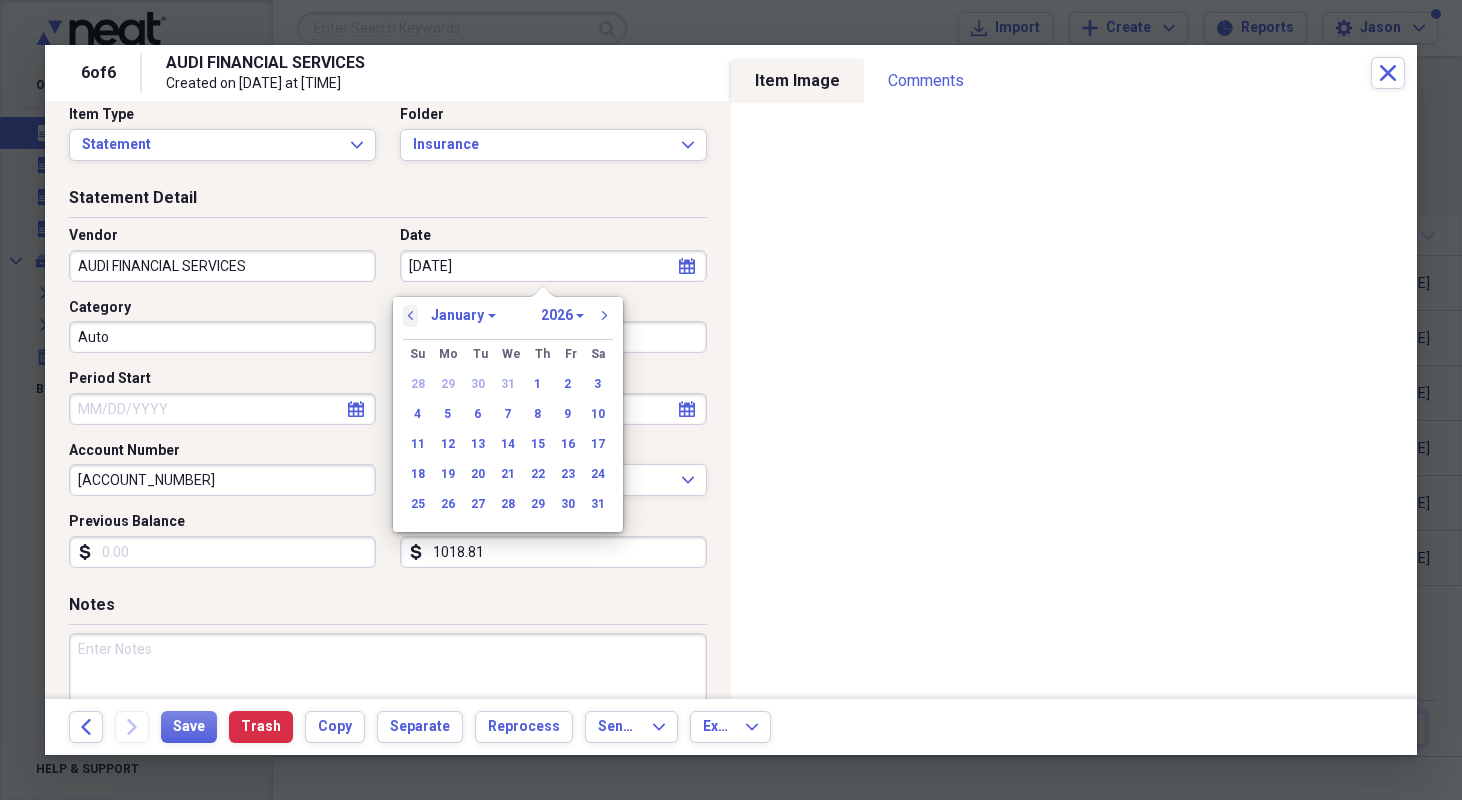 click on "previous" at bounding box center [411, 316] 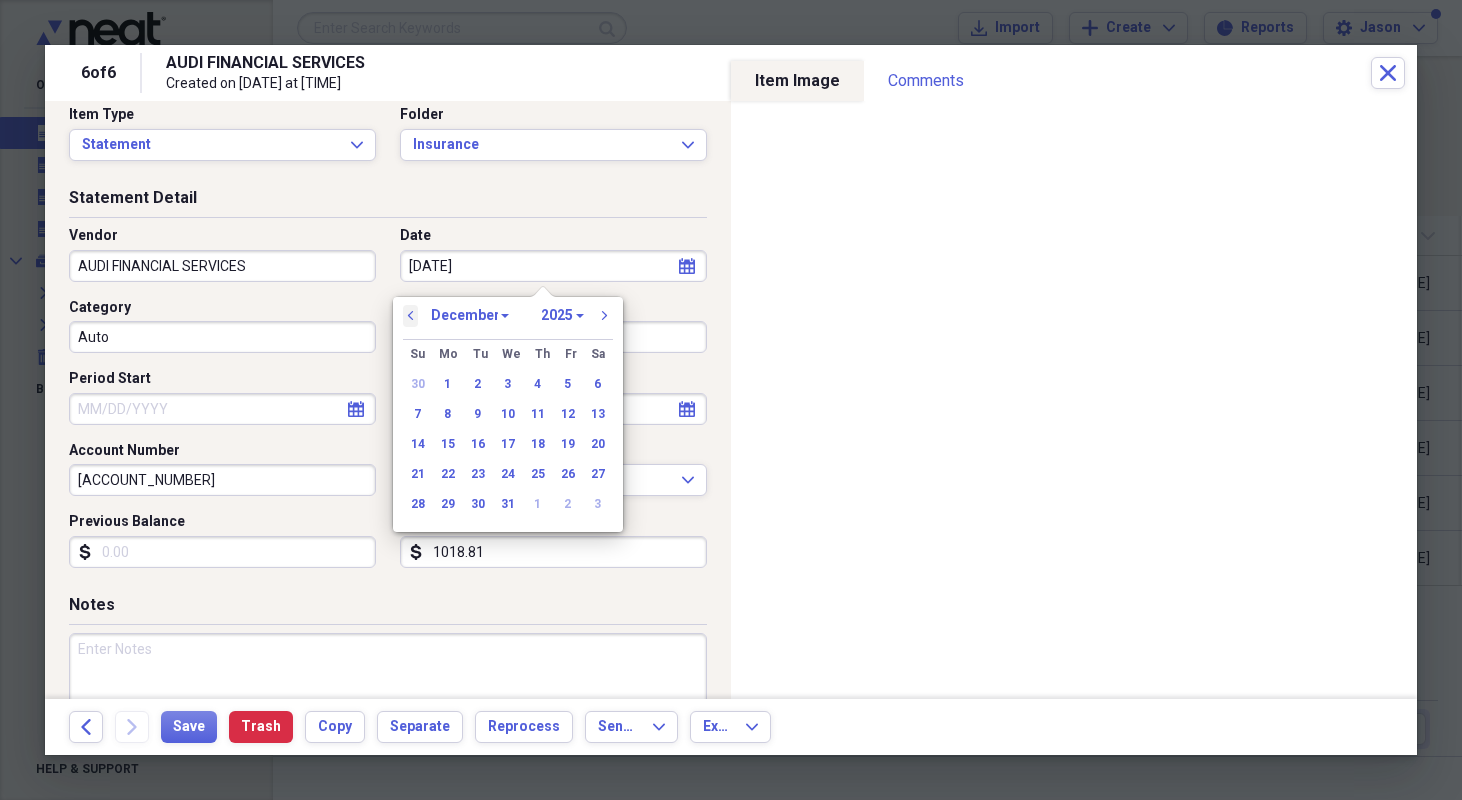 click on "previous" at bounding box center [411, 316] 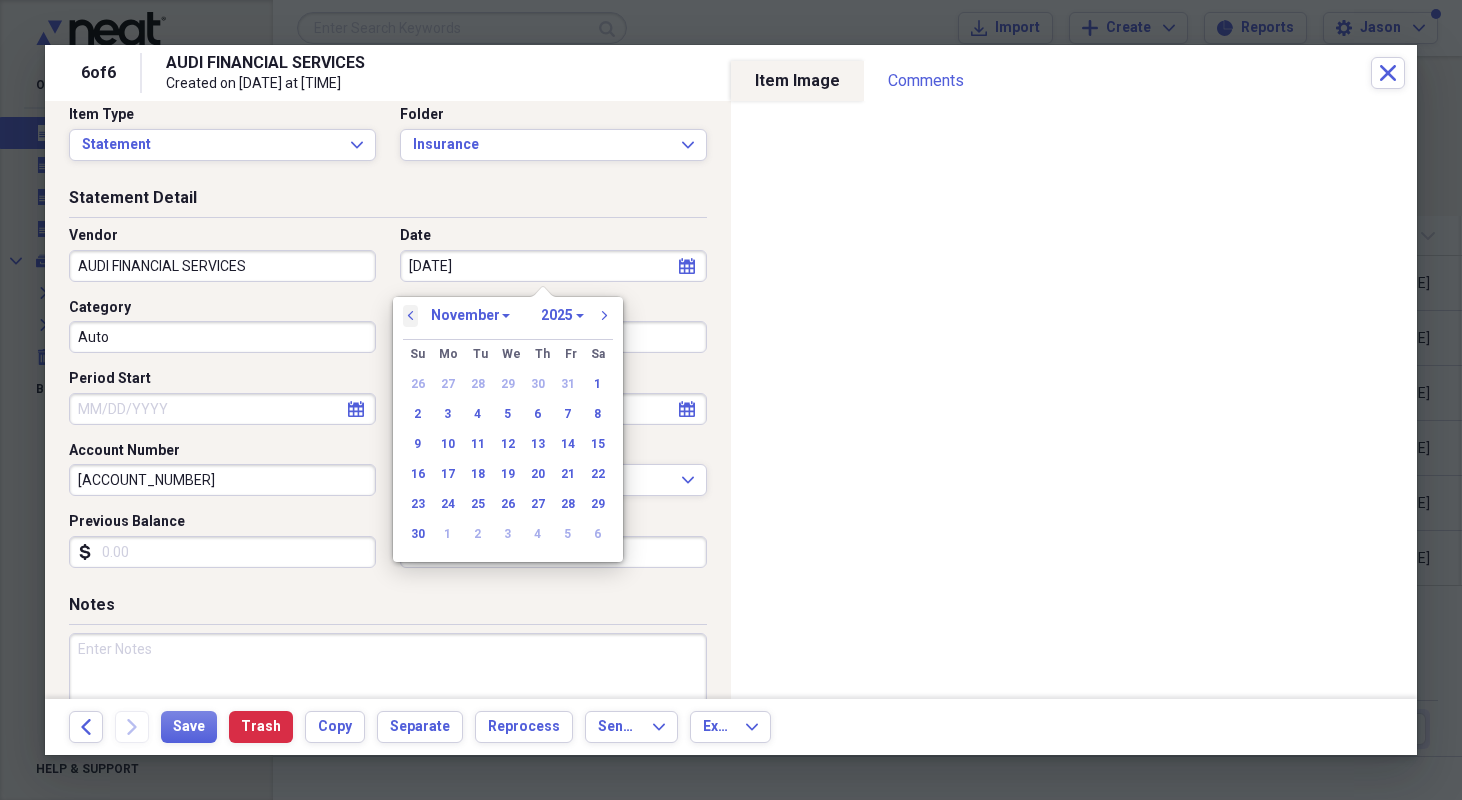 click on "previous" at bounding box center [411, 316] 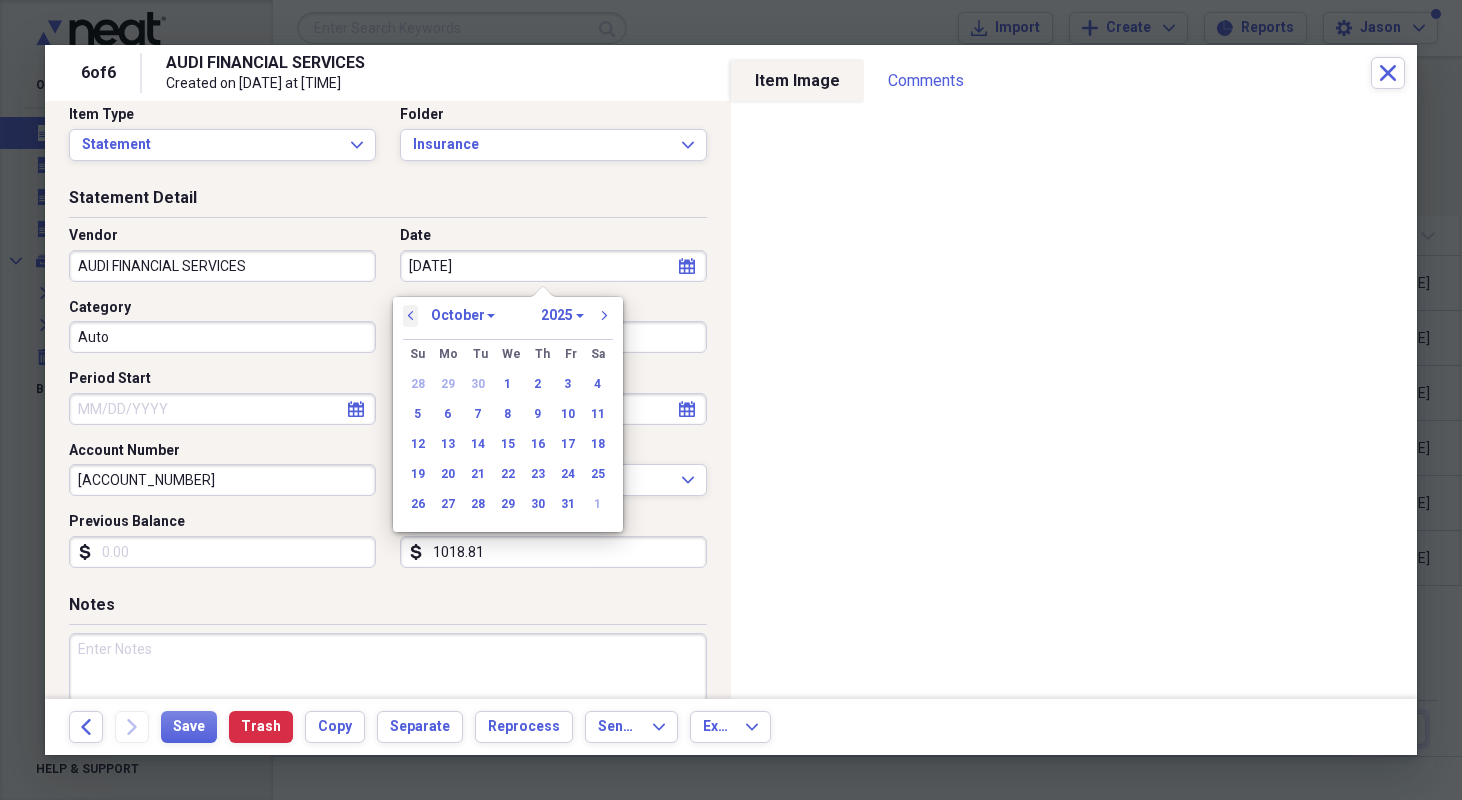 click on "previous" at bounding box center [411, 316] 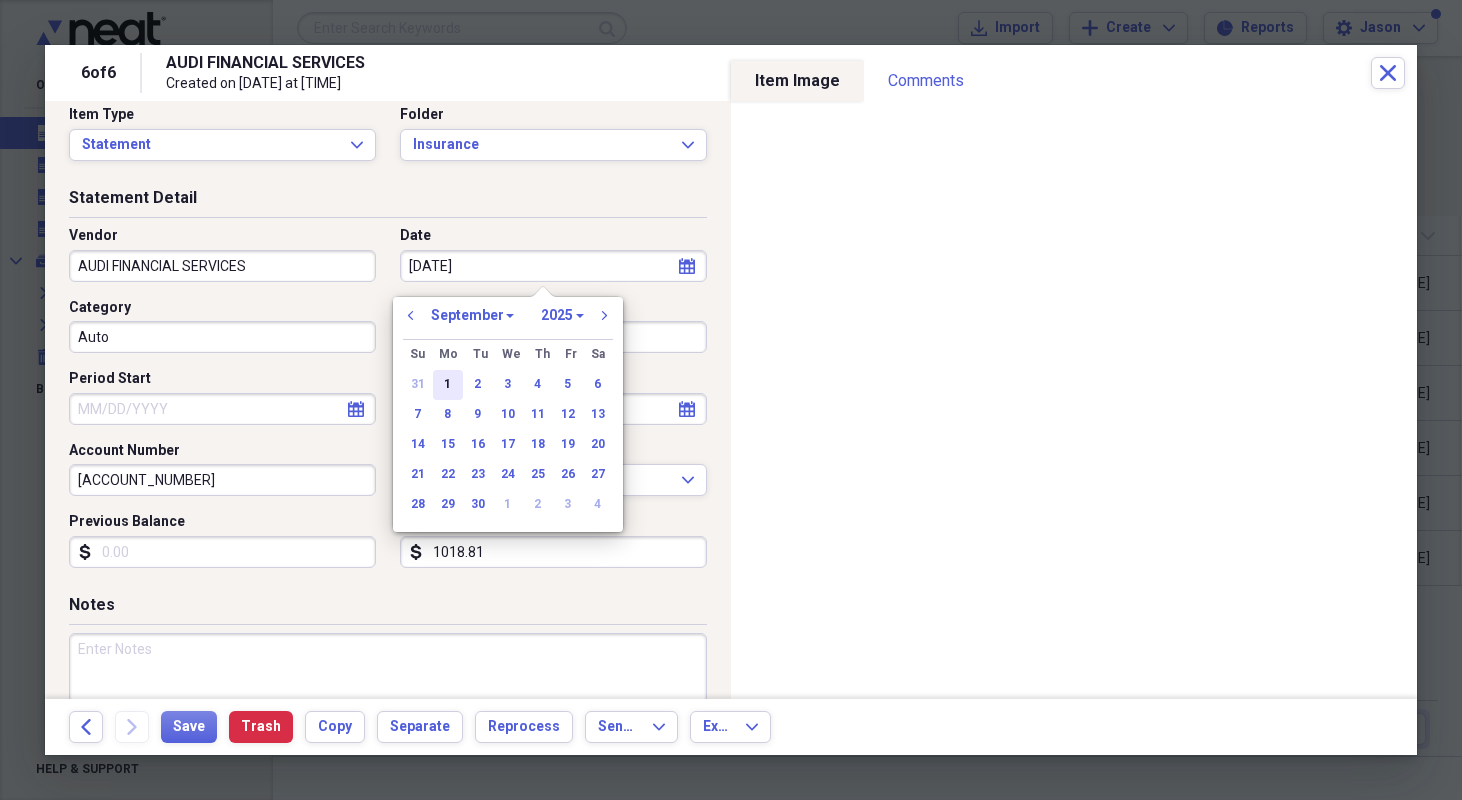 click on "1" at bounding box center (448, 385) 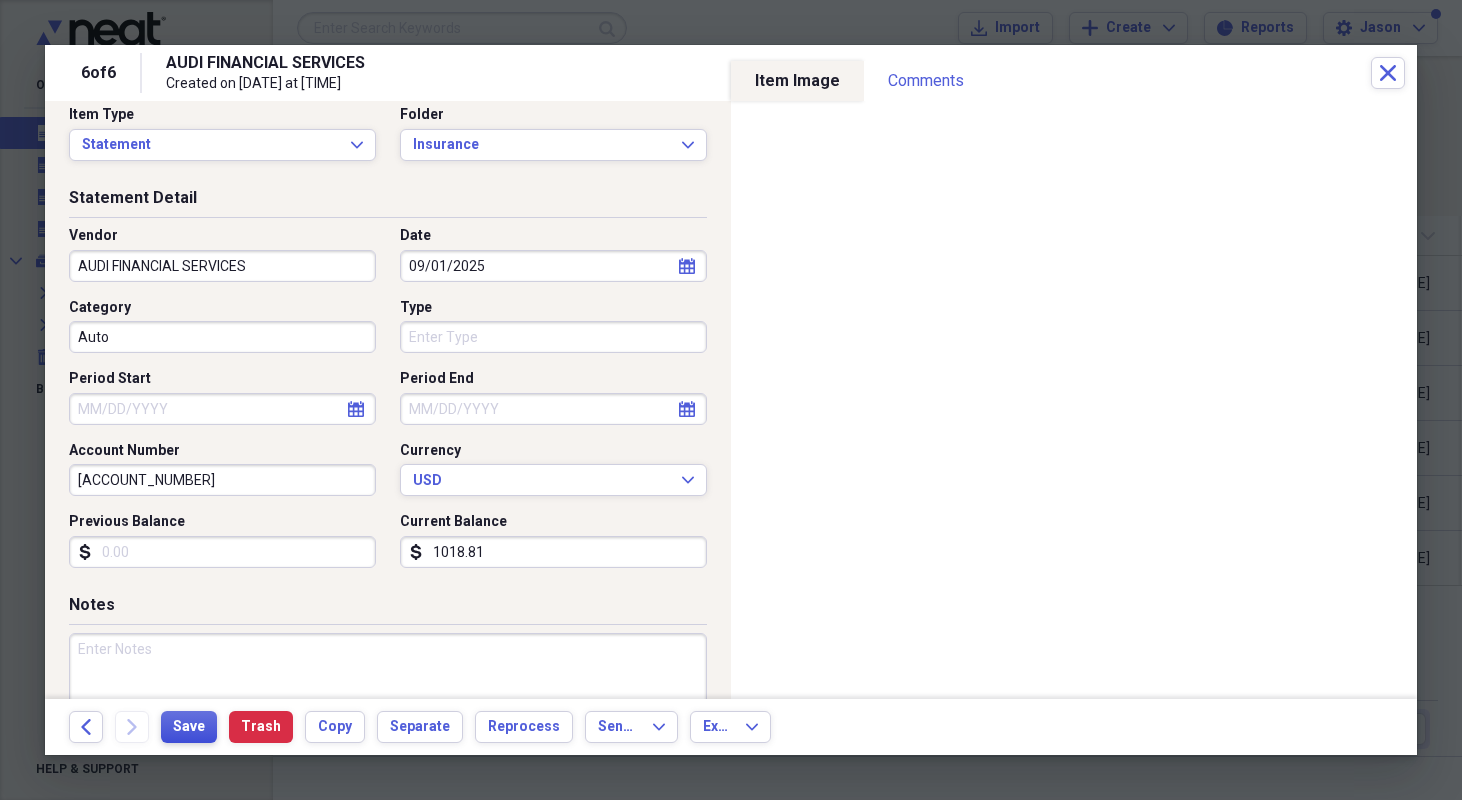 click on "Save" at bounding box center (189, 727) 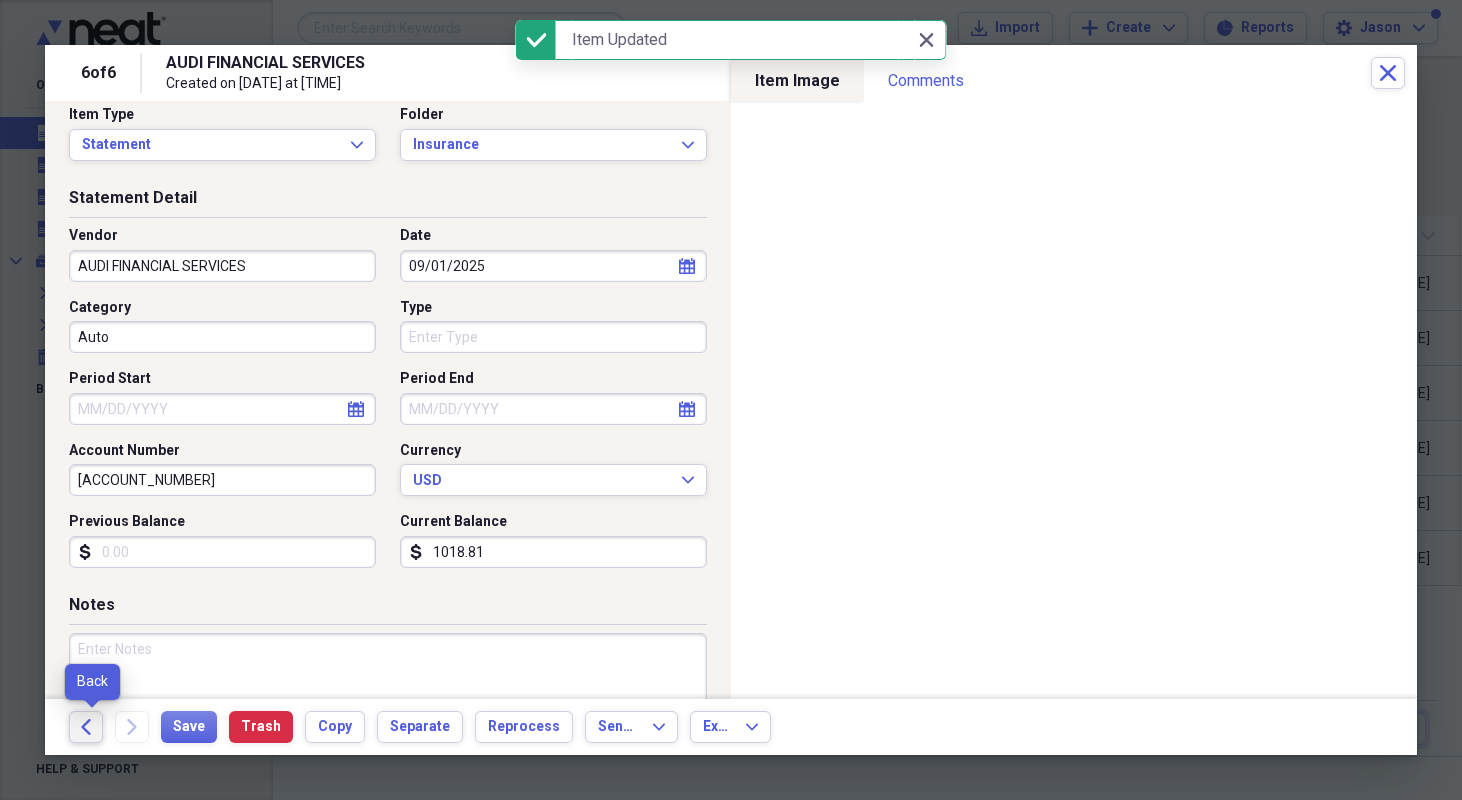 click on "Back" 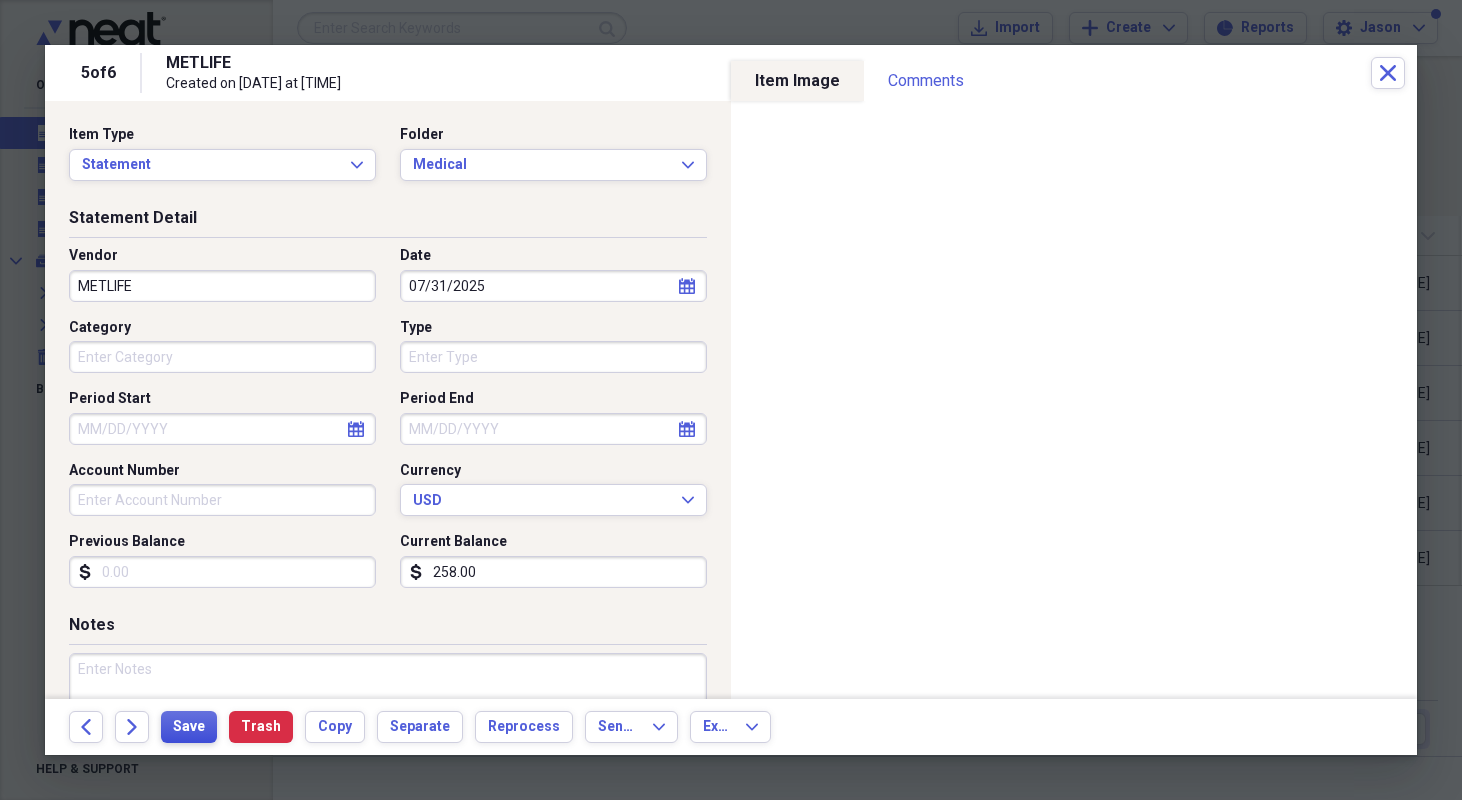 click on "Save" at bounding box center [189, 727] 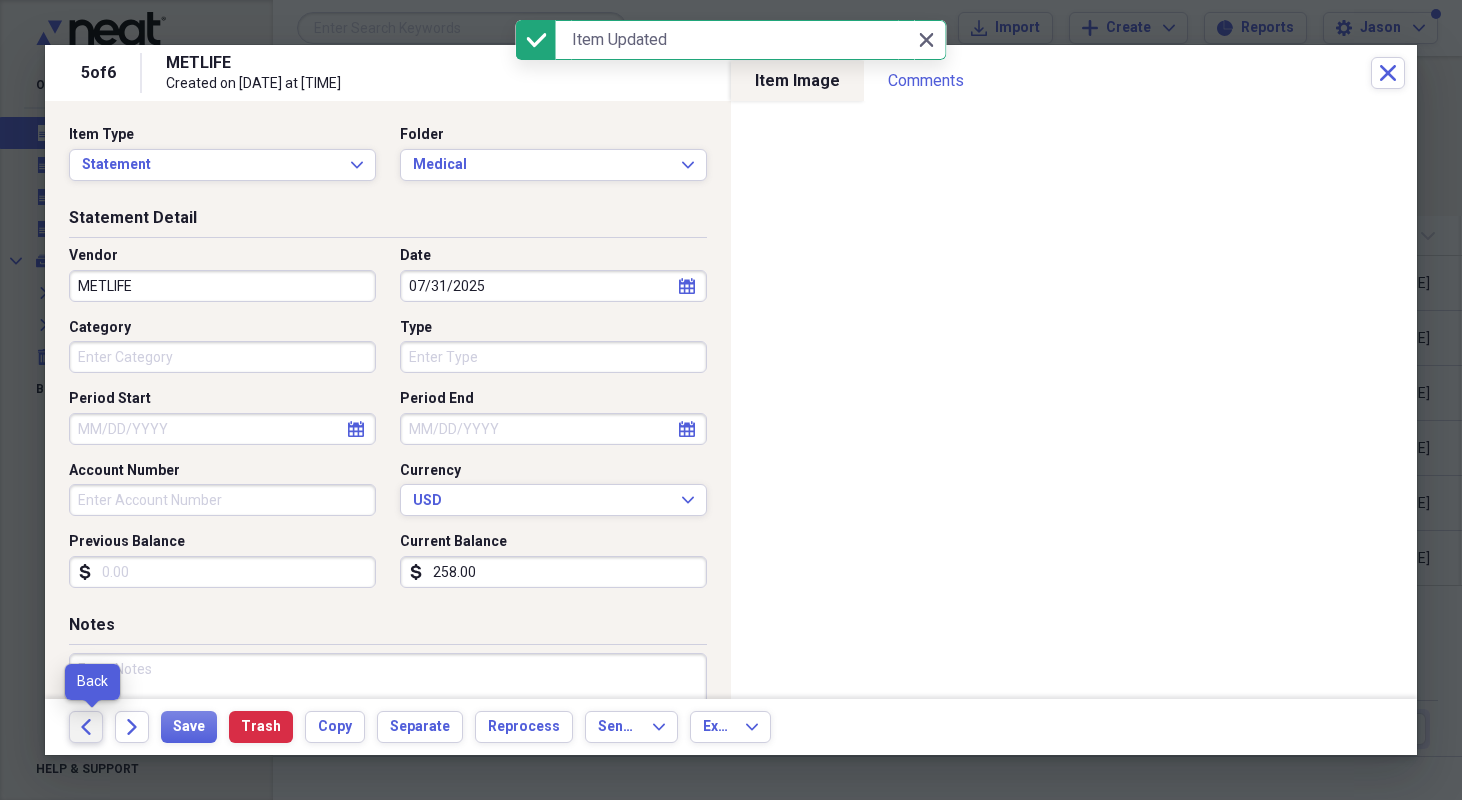 click on "Back" 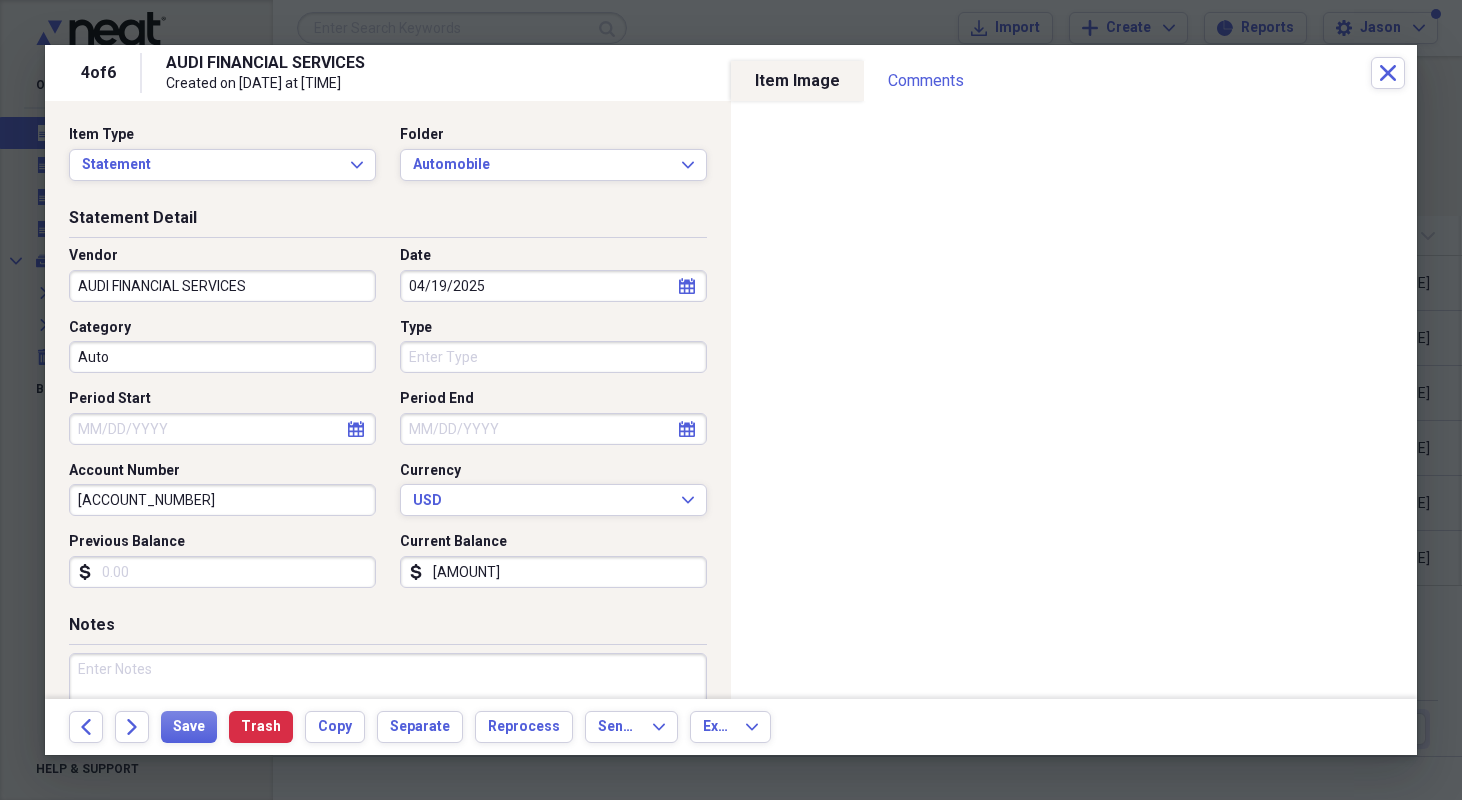 select on "3" 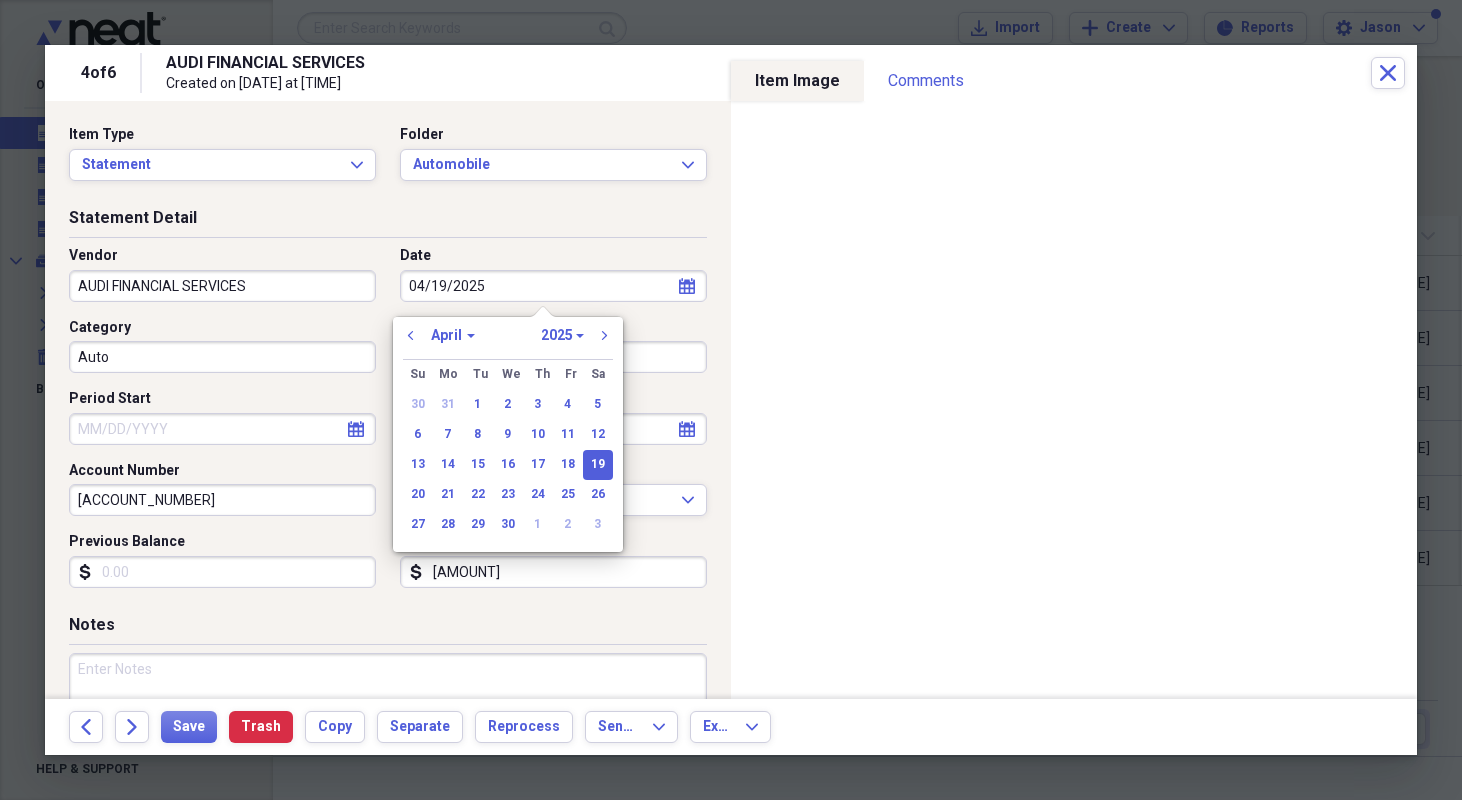 drag, startPoint x: 438, startPoint y: 282, endPoint x: 371, endPoint y: 282, distance: 67 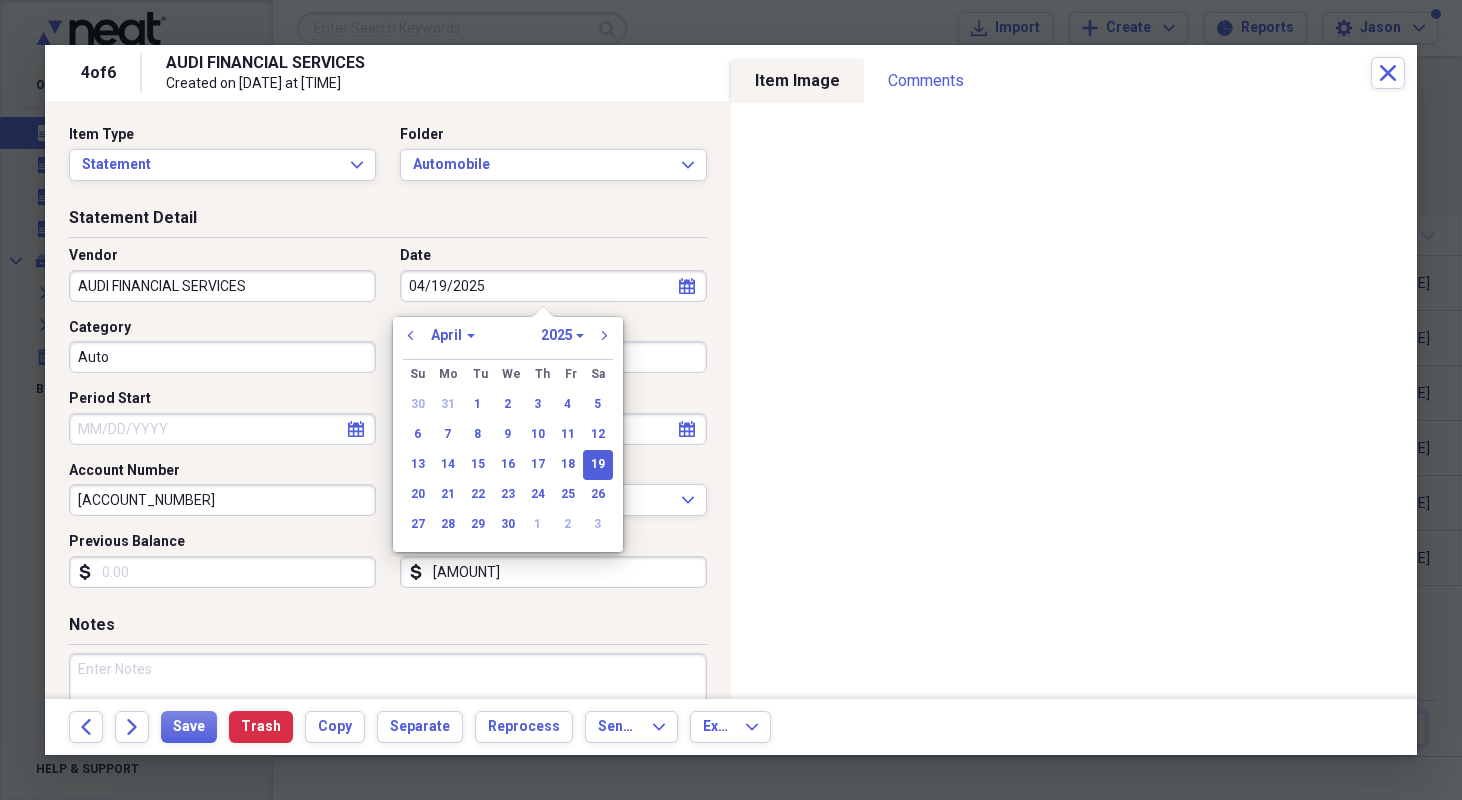 click on "Vendor AUDI FINANCIAL SERVICES Date [DATE] calendar Calendar Category Auto Type Period Start calendar Calendar Period End calendar Calendar Account Number [ACCOUNT_NUMBER] Currency USD Expand Previous Balance dollar-sign Current Balance dollar-sign [AMOUNT]" at bounding box center [388, 425] 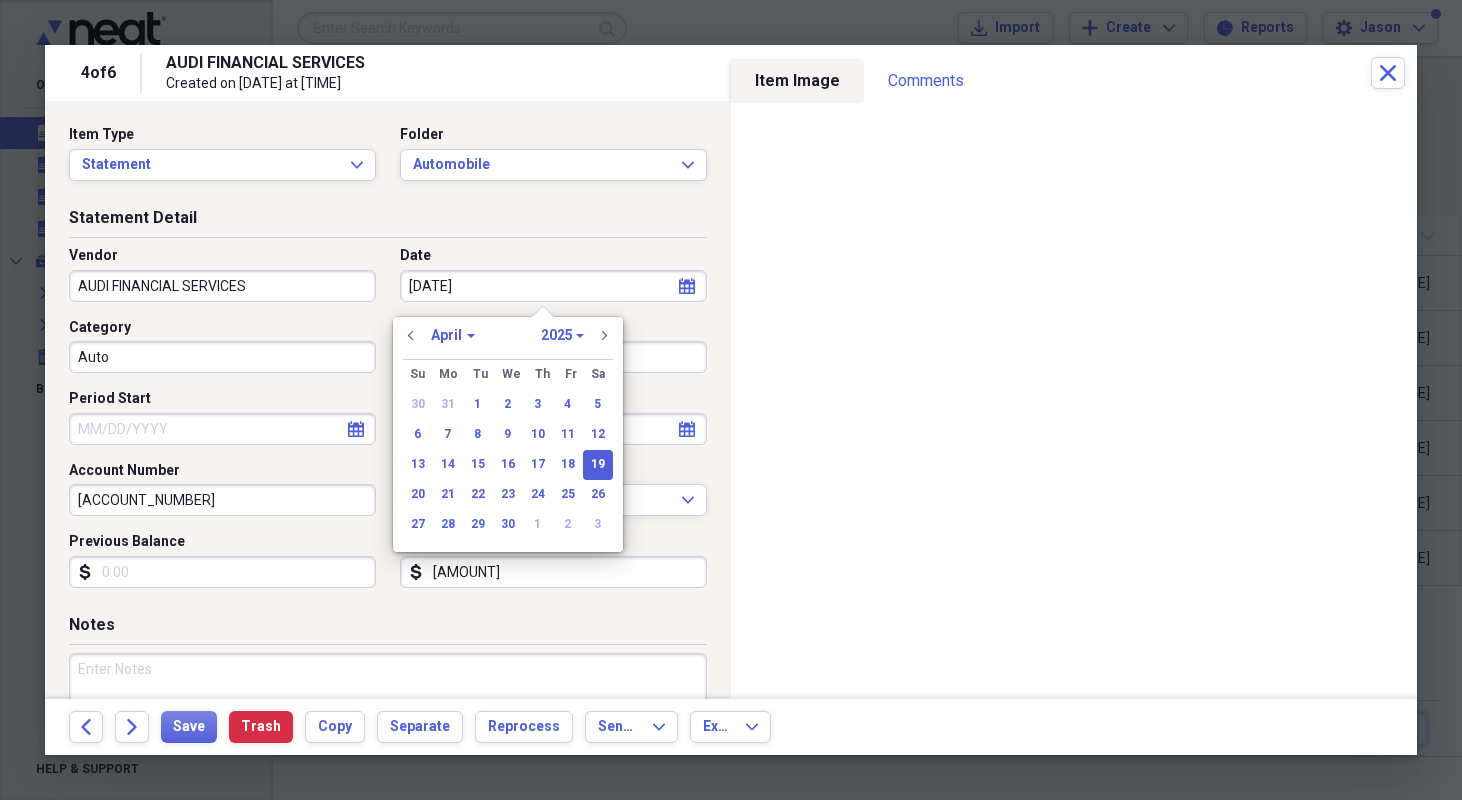 type on "07/2/2025" 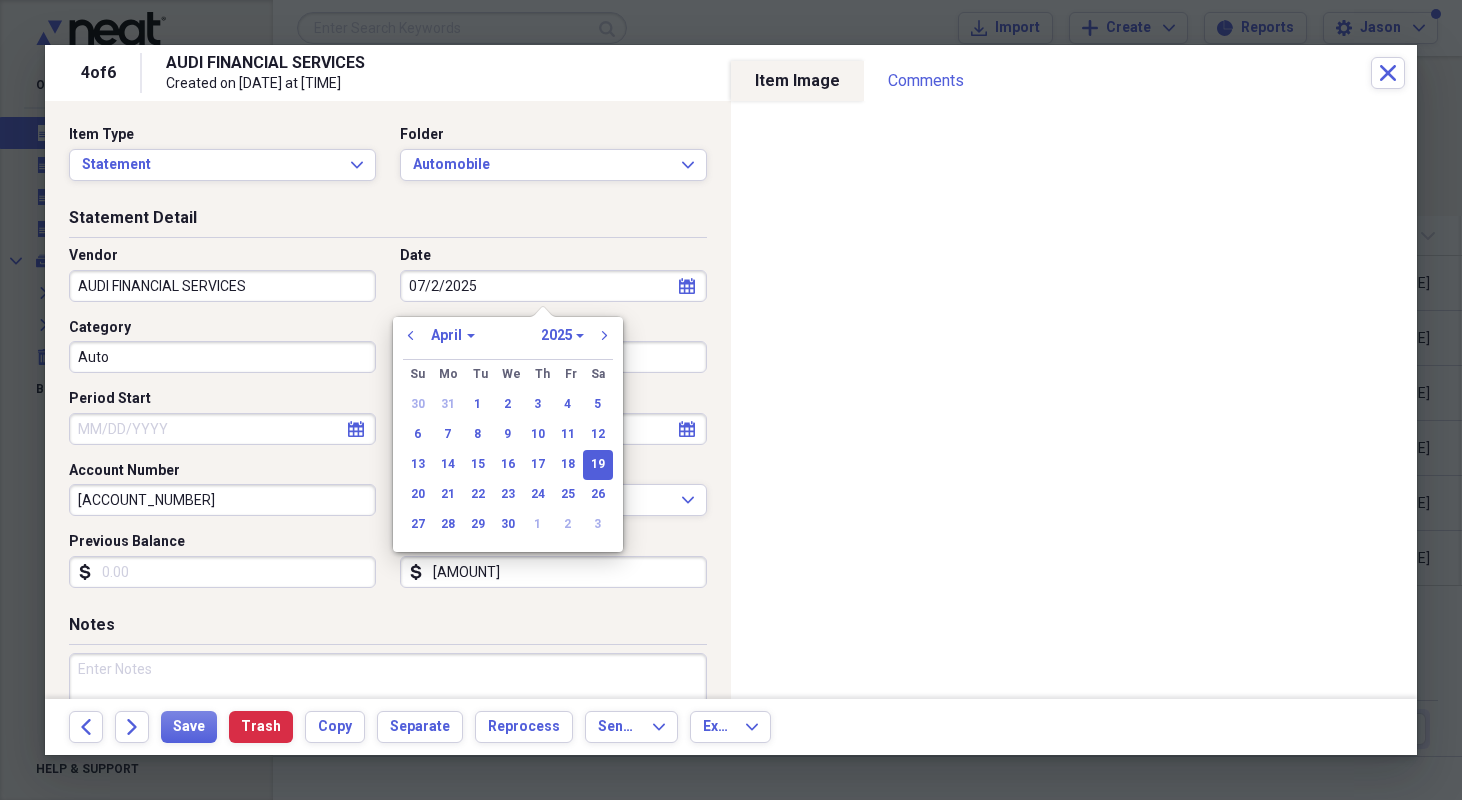 select on "6" 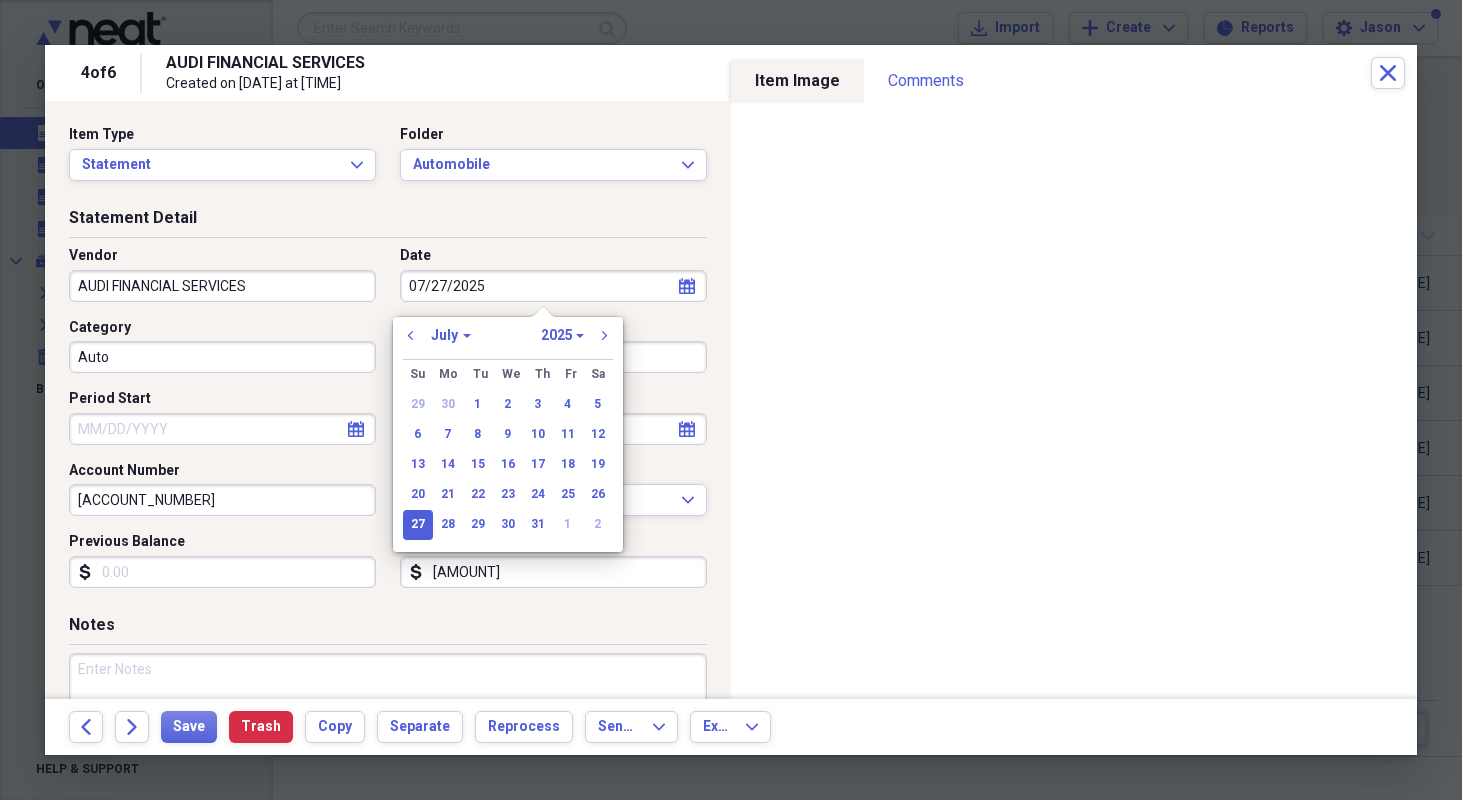 type on "07/27/2025" 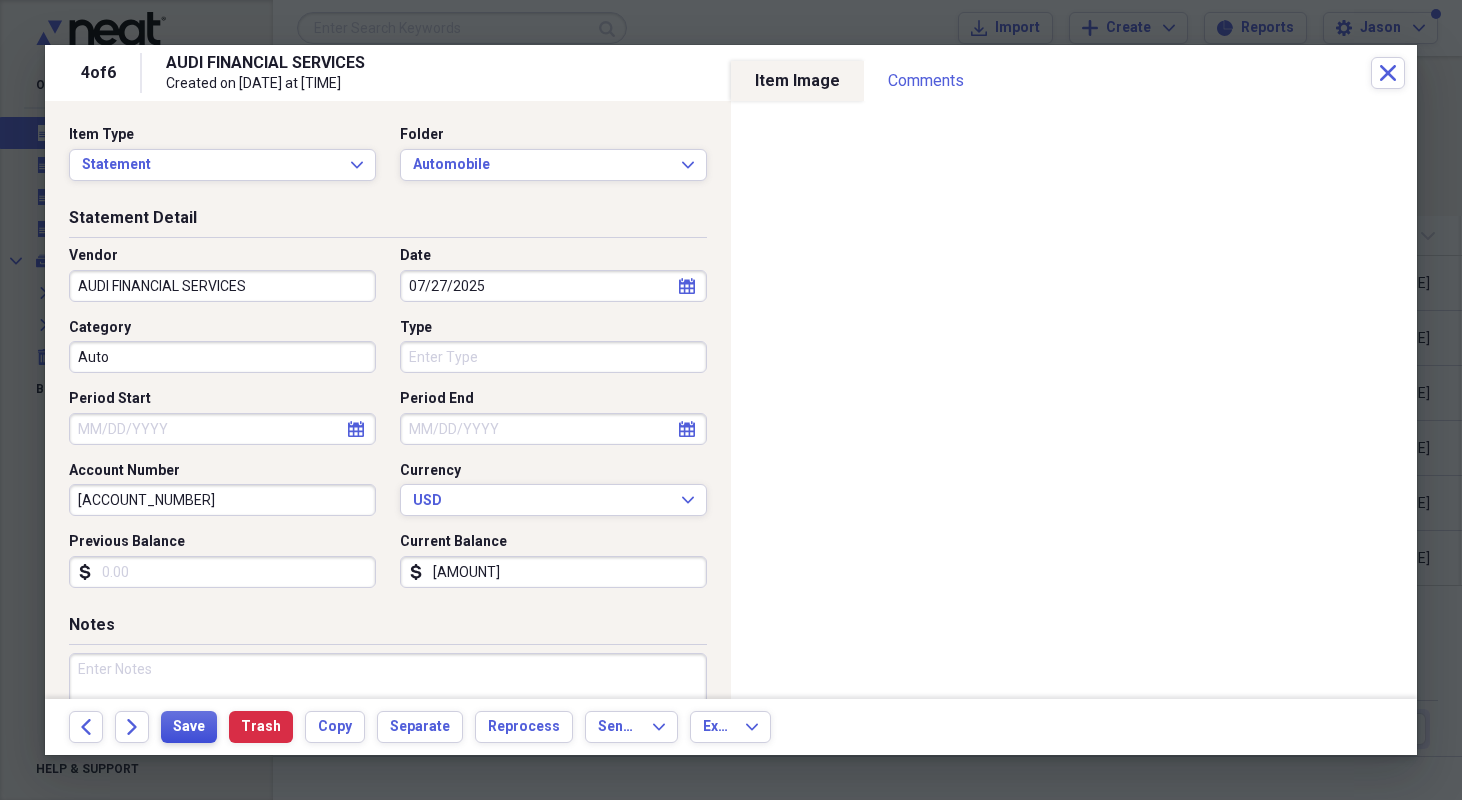 click on "Save" at bounding box center [189, 727] 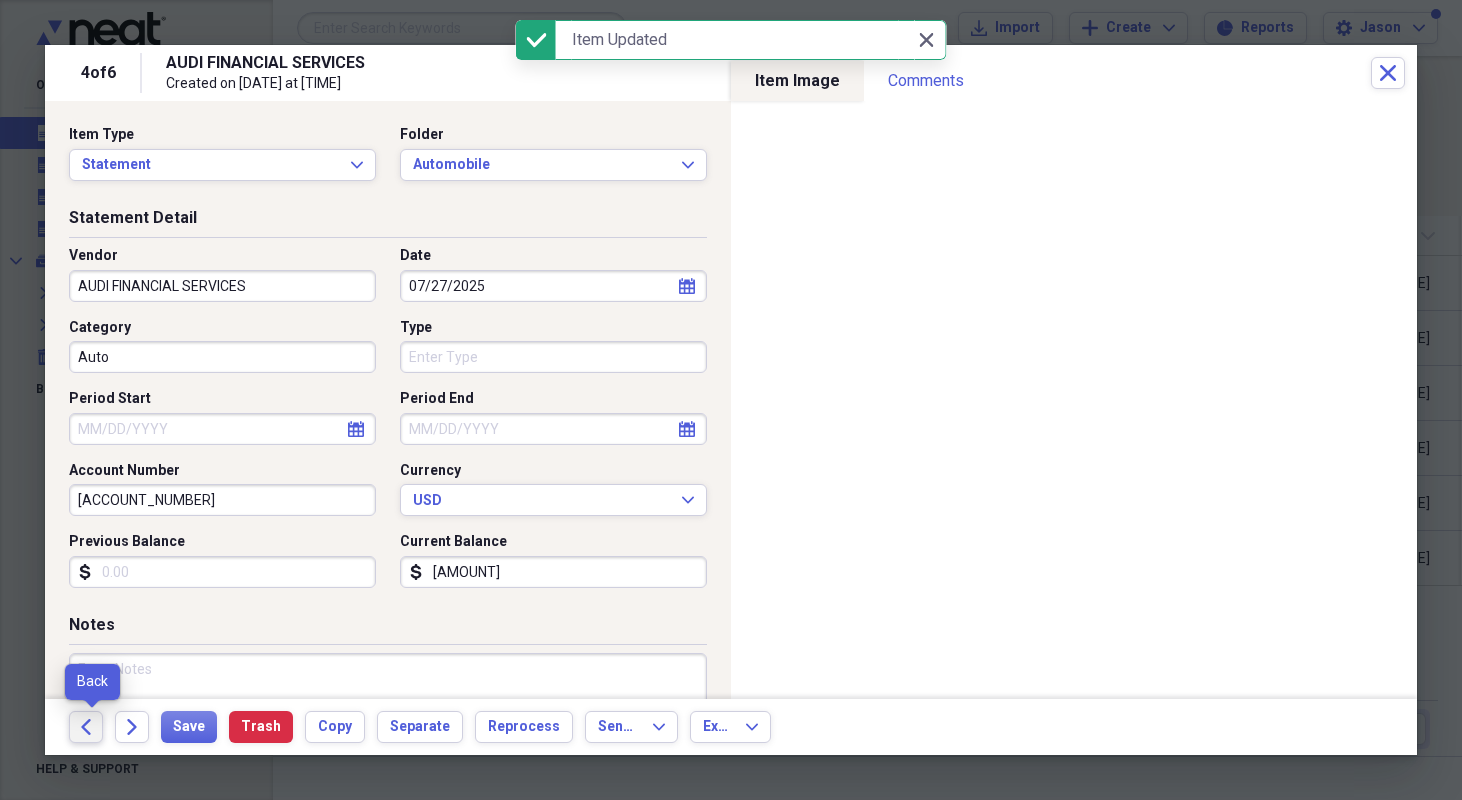 click on "Back" 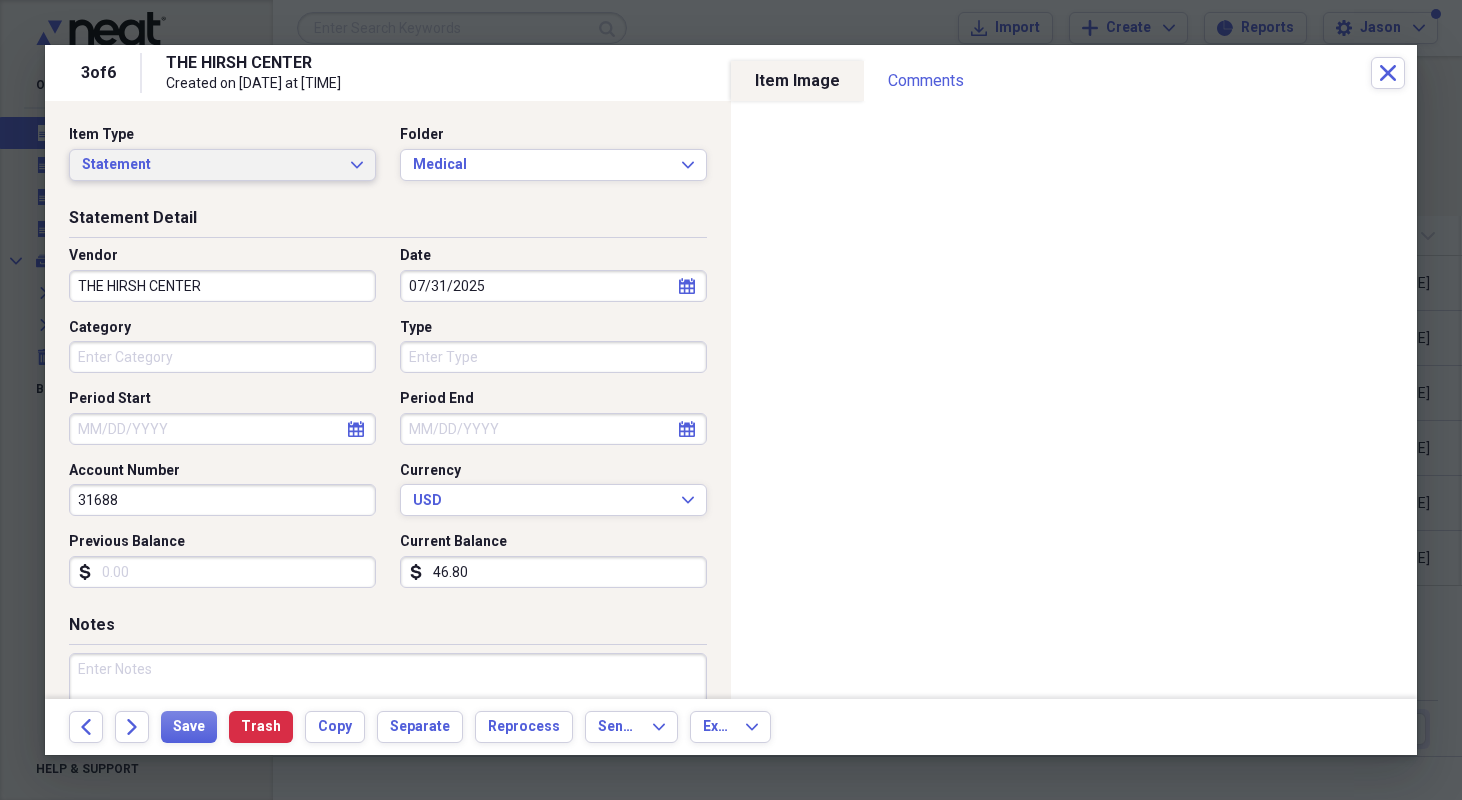 click on "Statement" at bounding box center (210, 165) 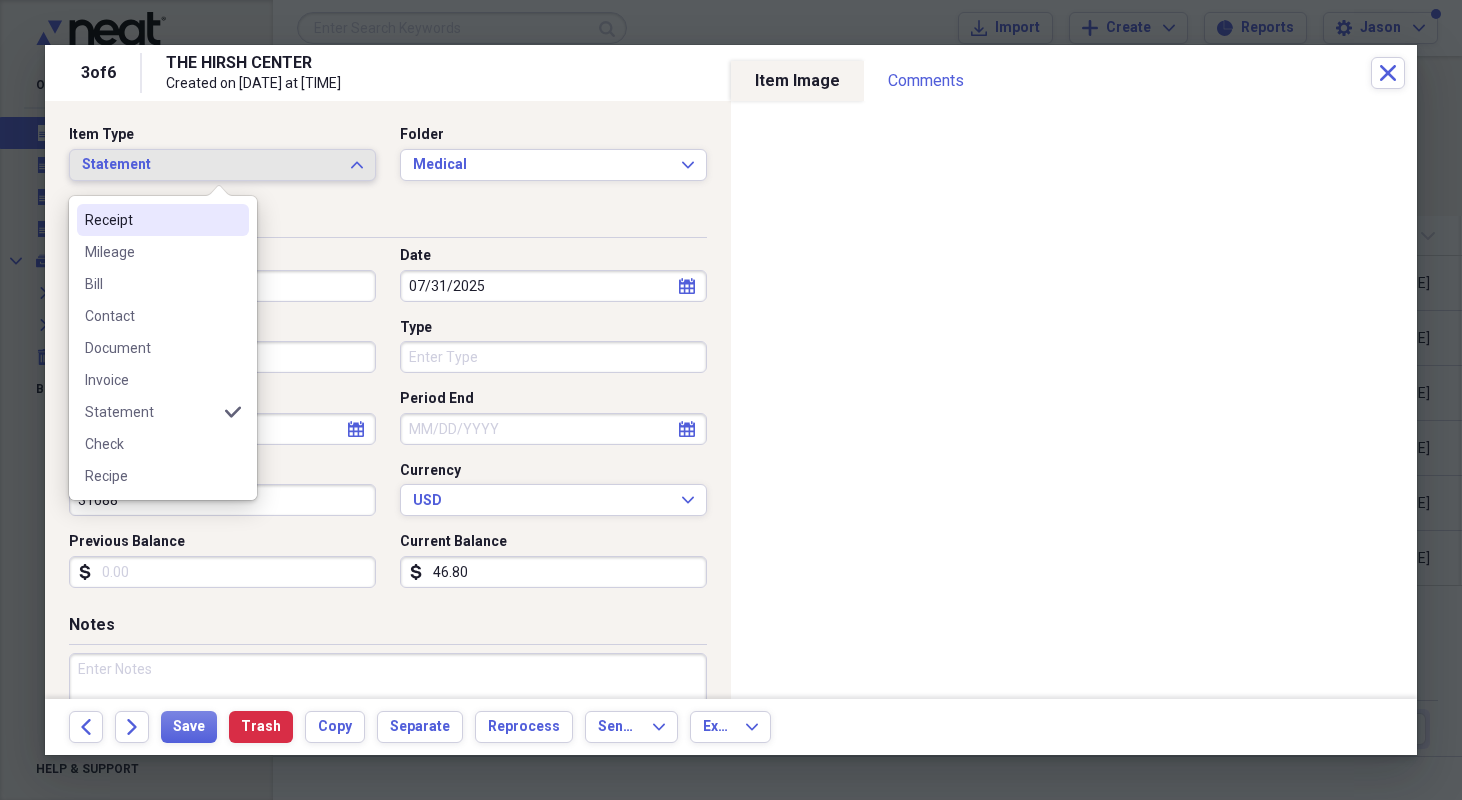 click on "Receipt" at bounding box center [151, 220] 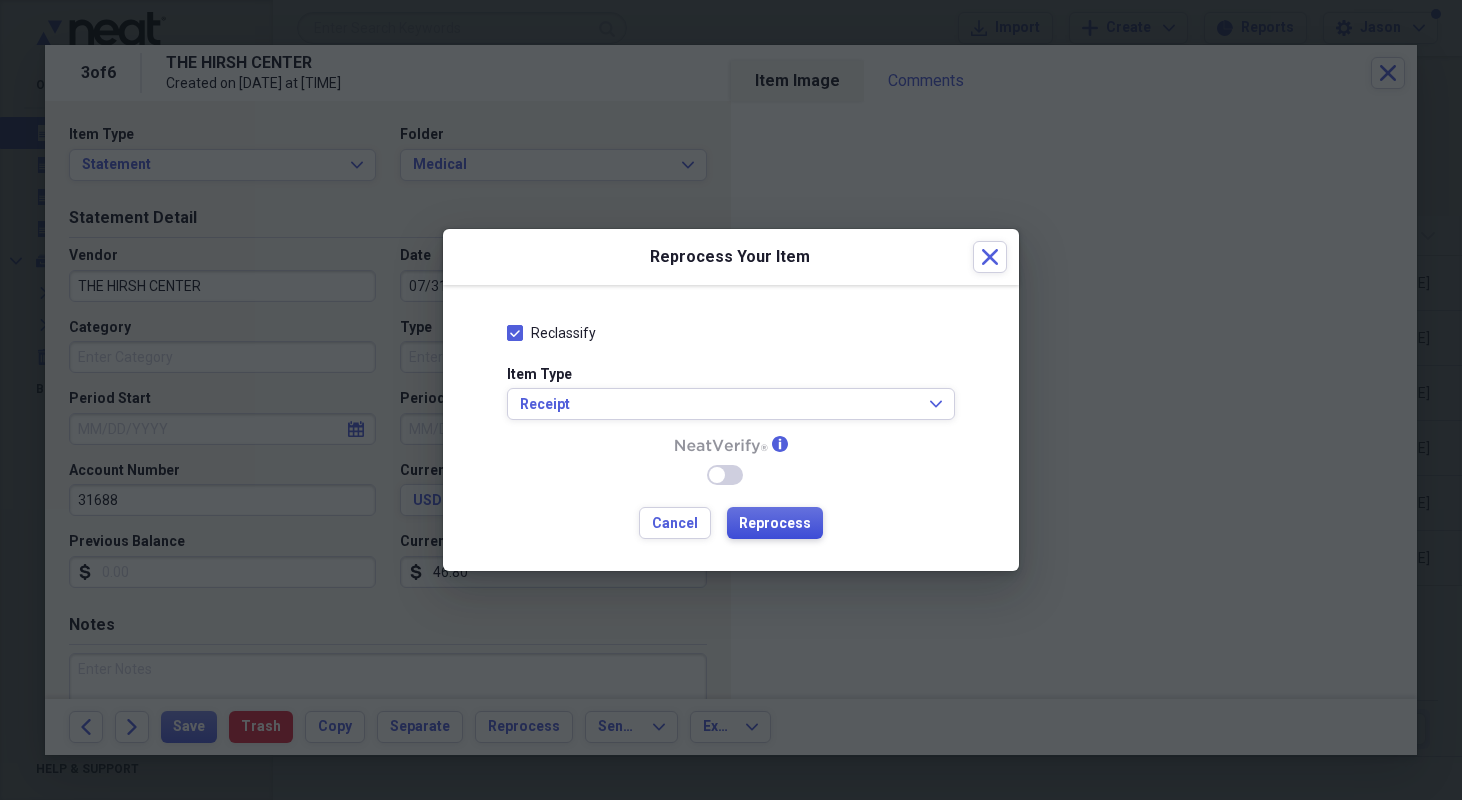 click on "Reprocess" at bounding box center (775, 524) 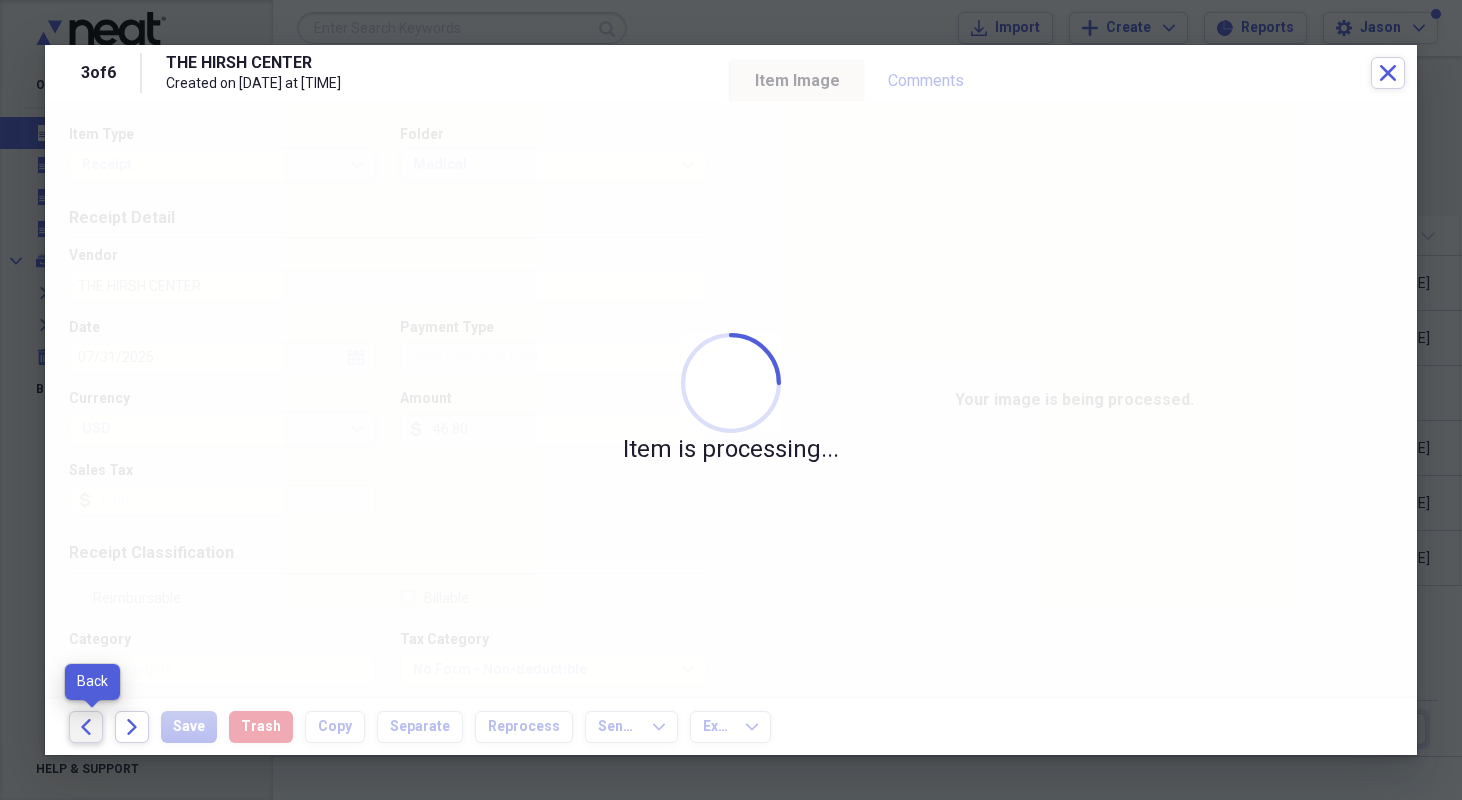 click 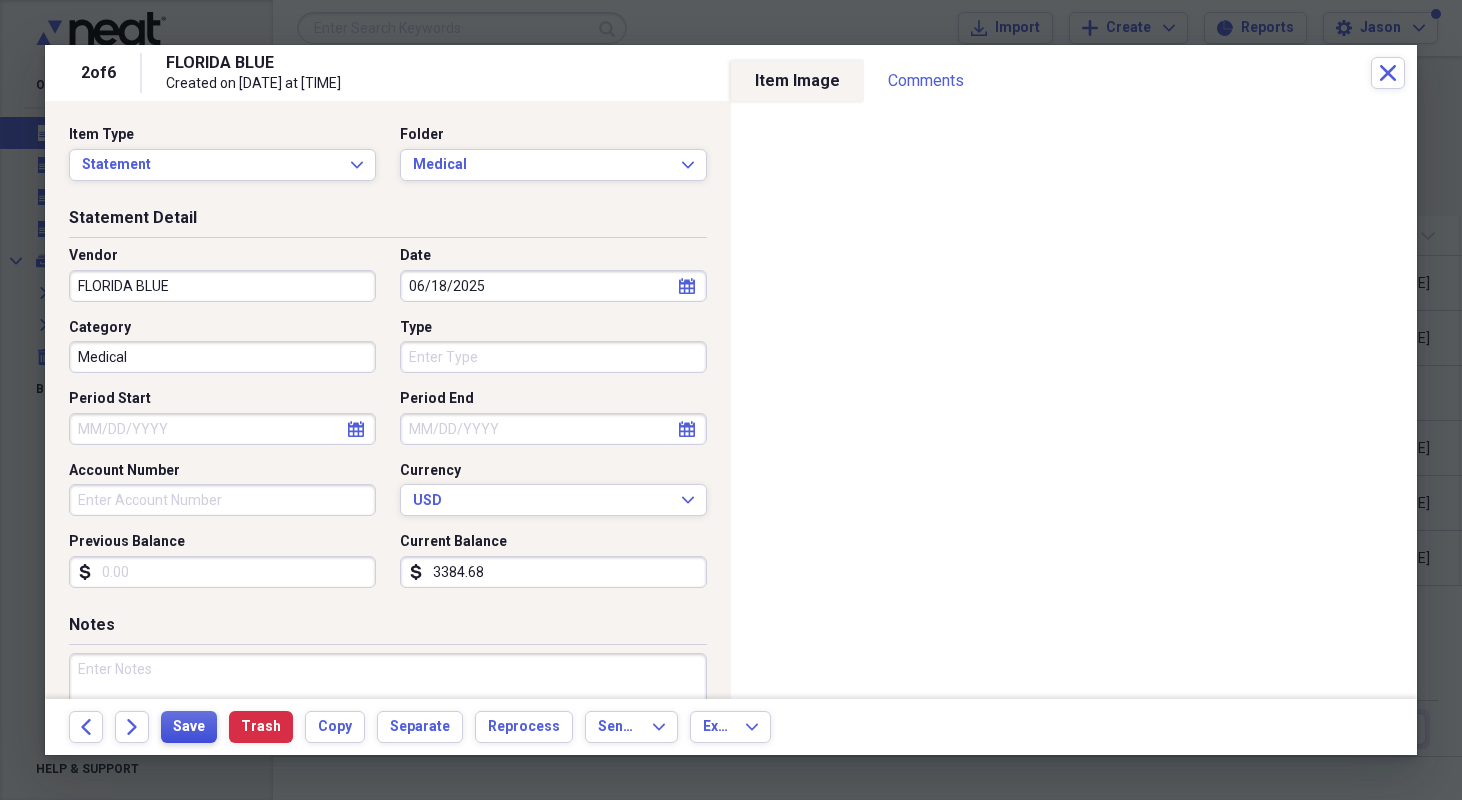 click on "Save" at bounding box center [189, 727] 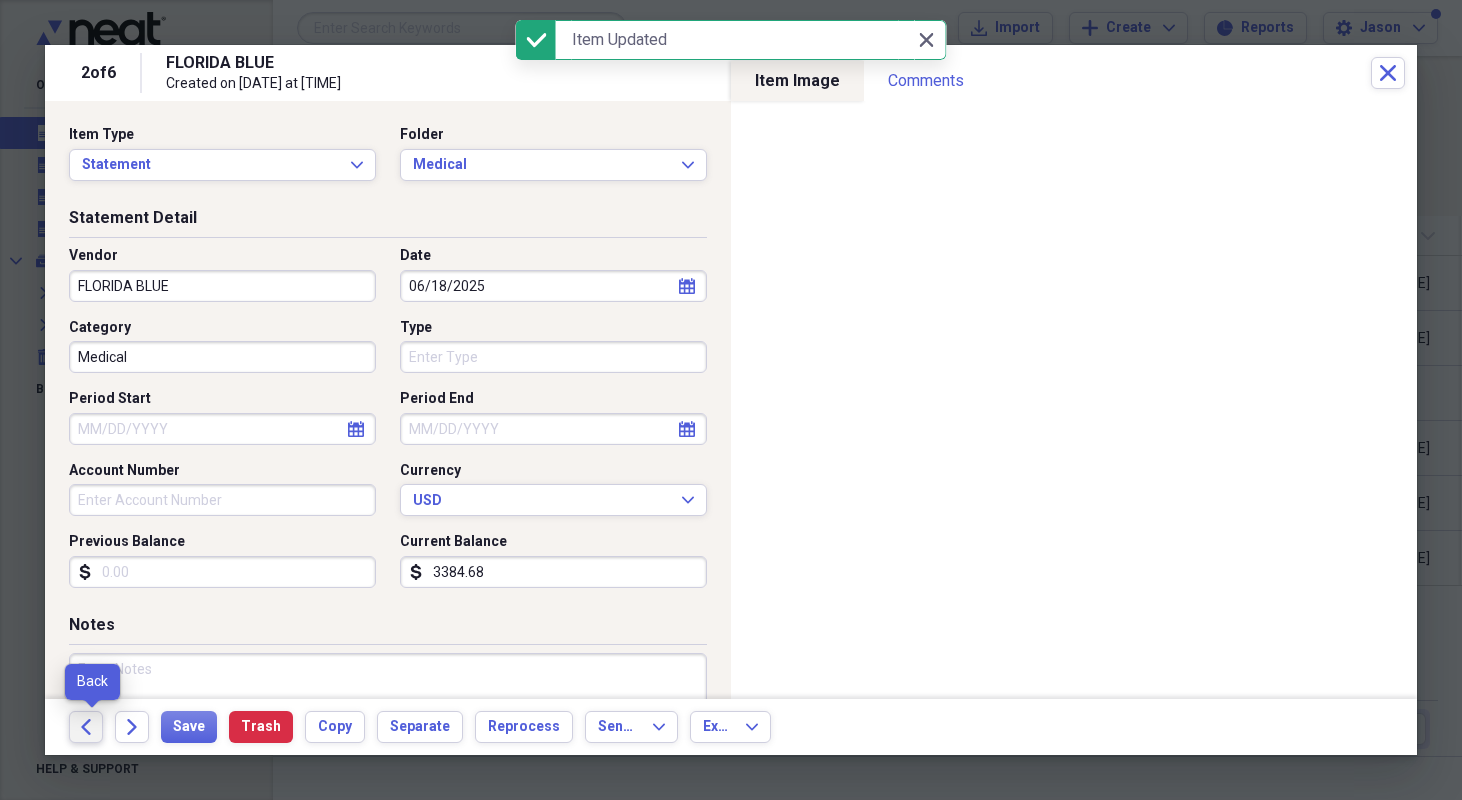 click 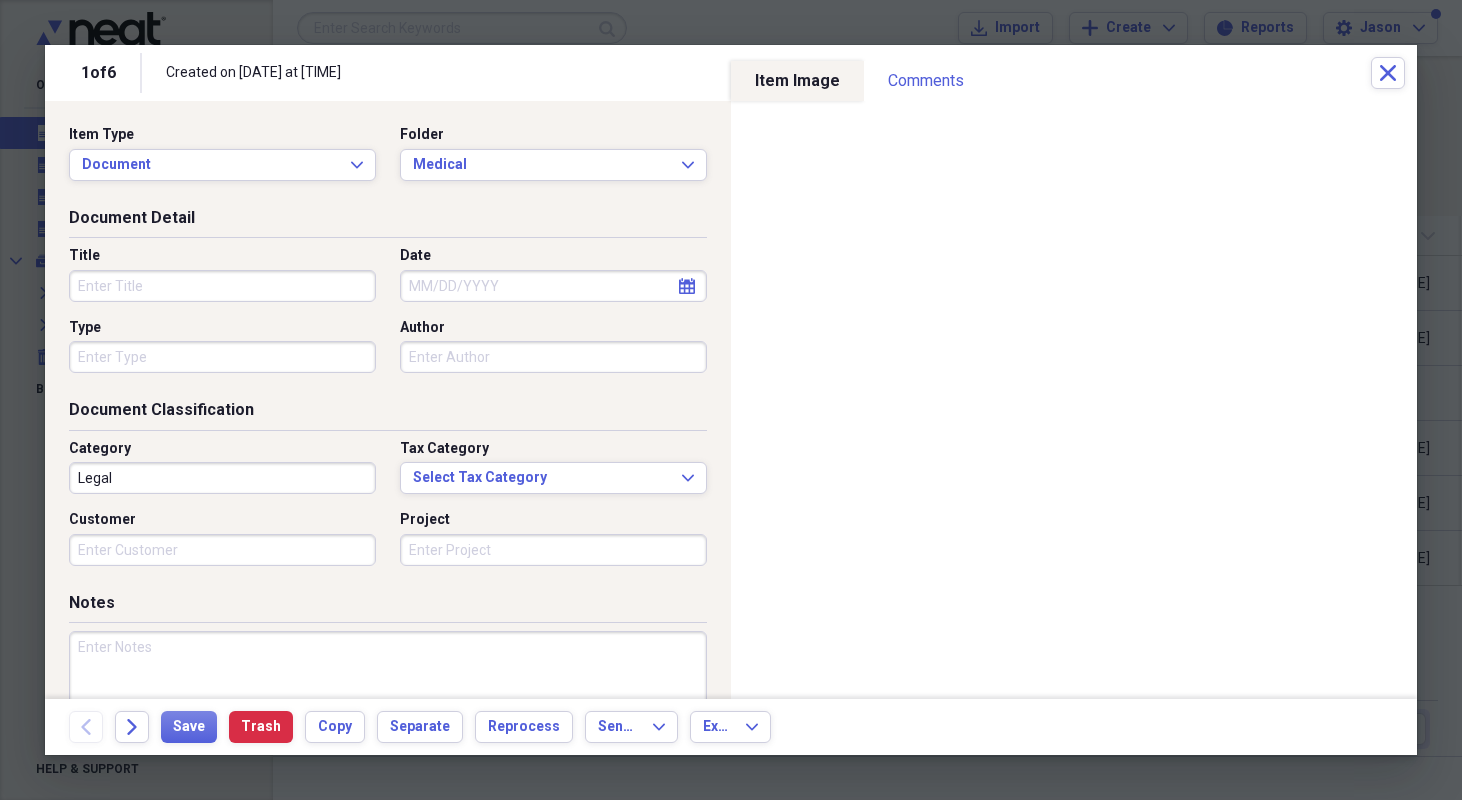 click on "Title" at bounding box center (222, 286) 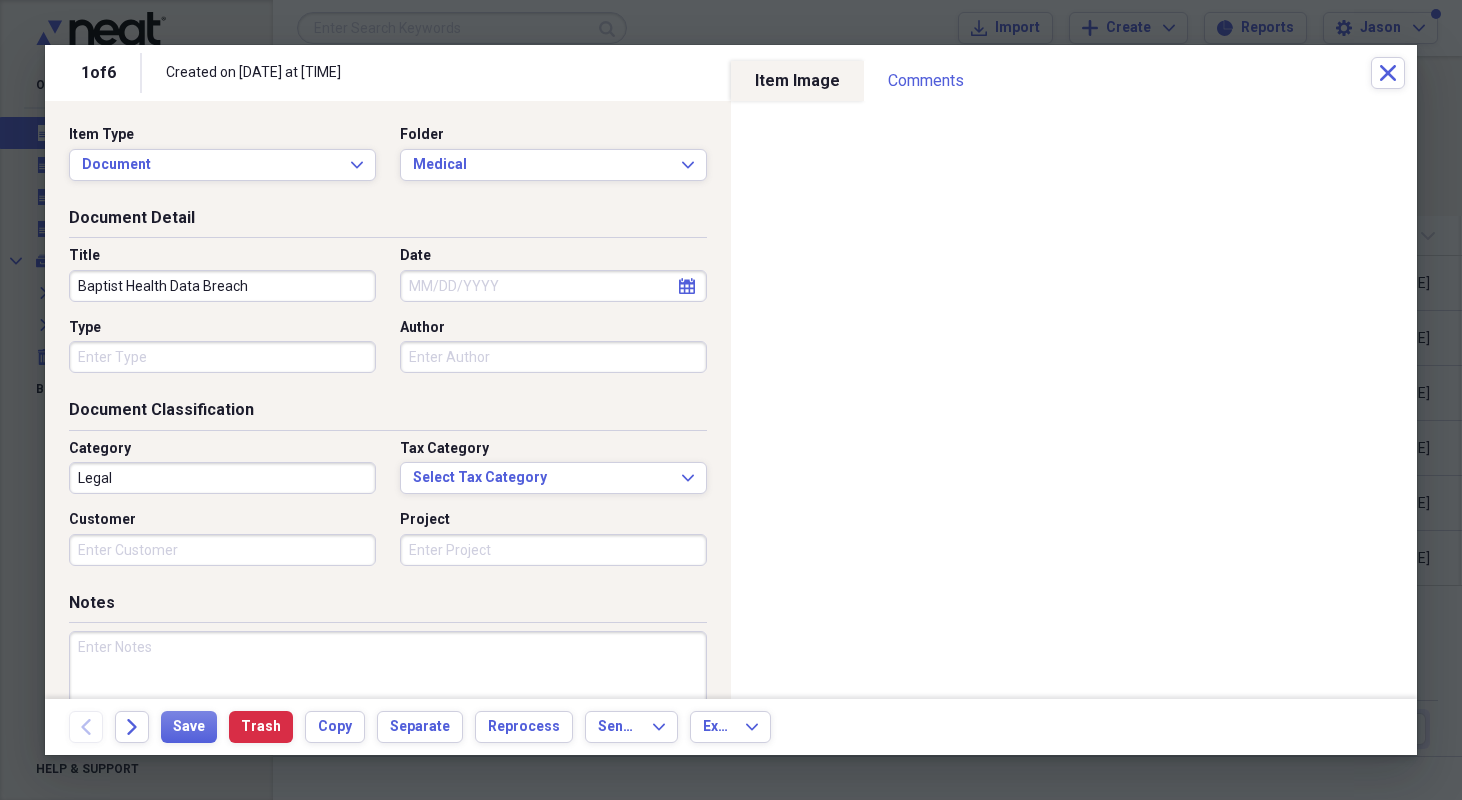 type on "Baptist Health Data Breach" 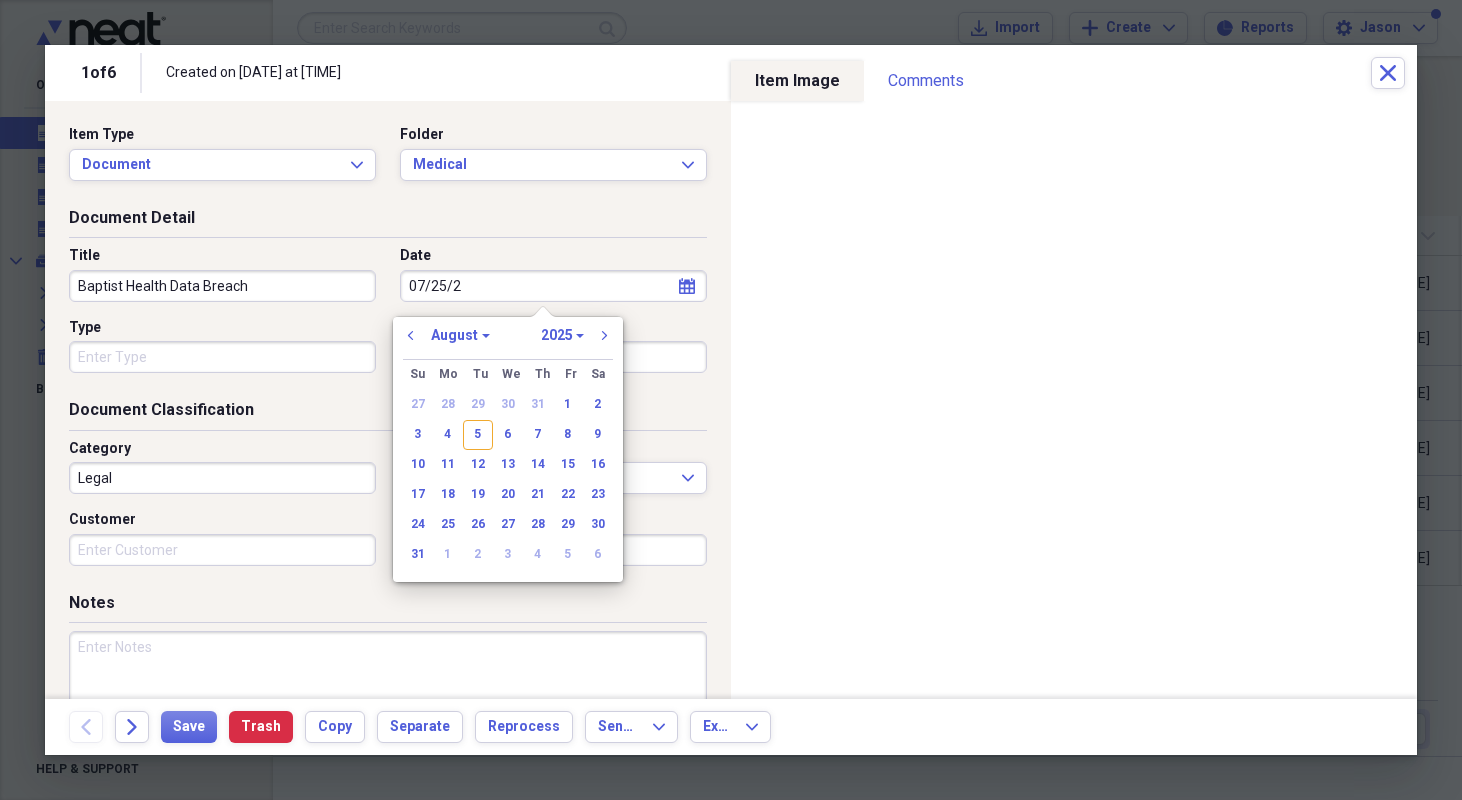 type on "07/25/20" 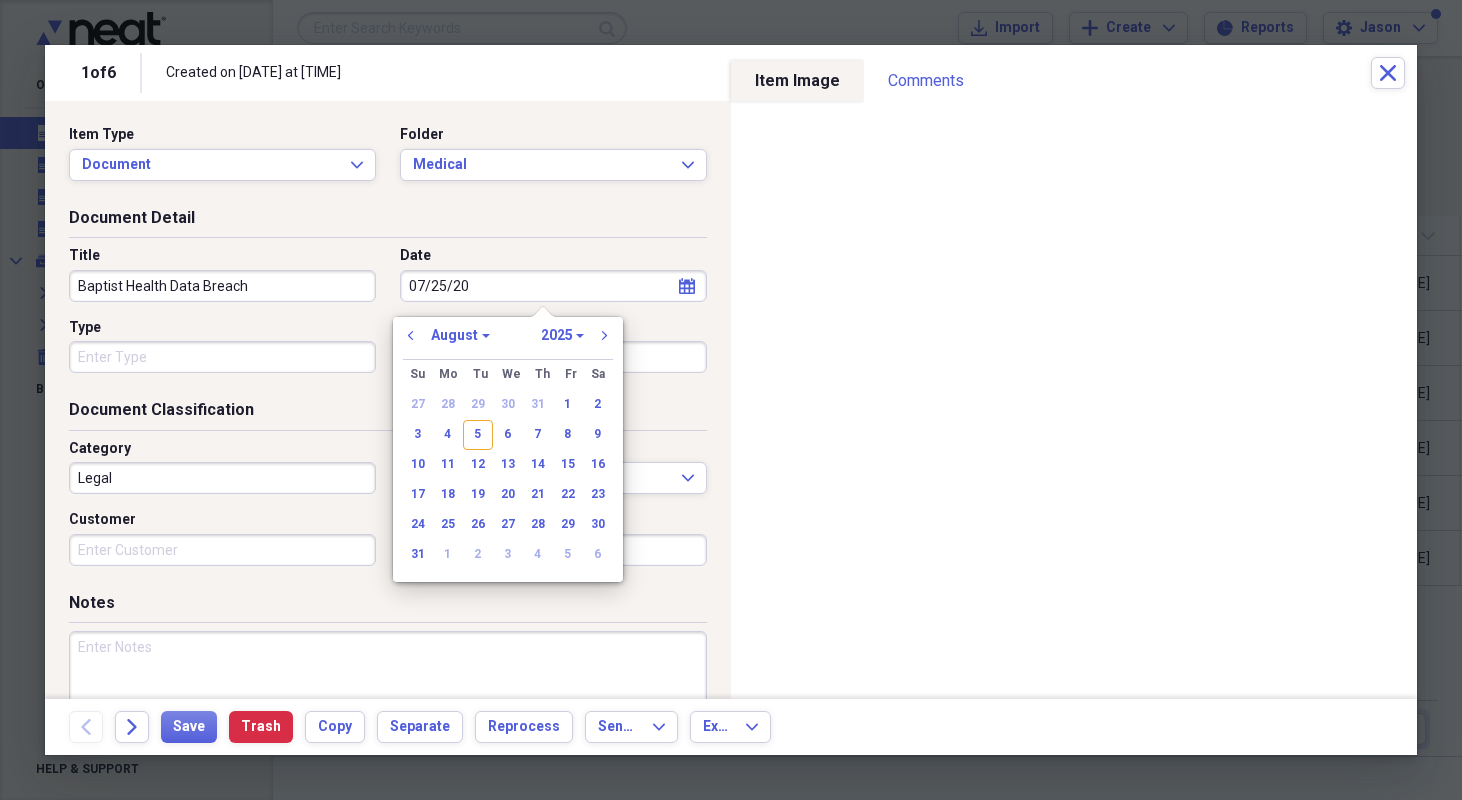 select on "6" 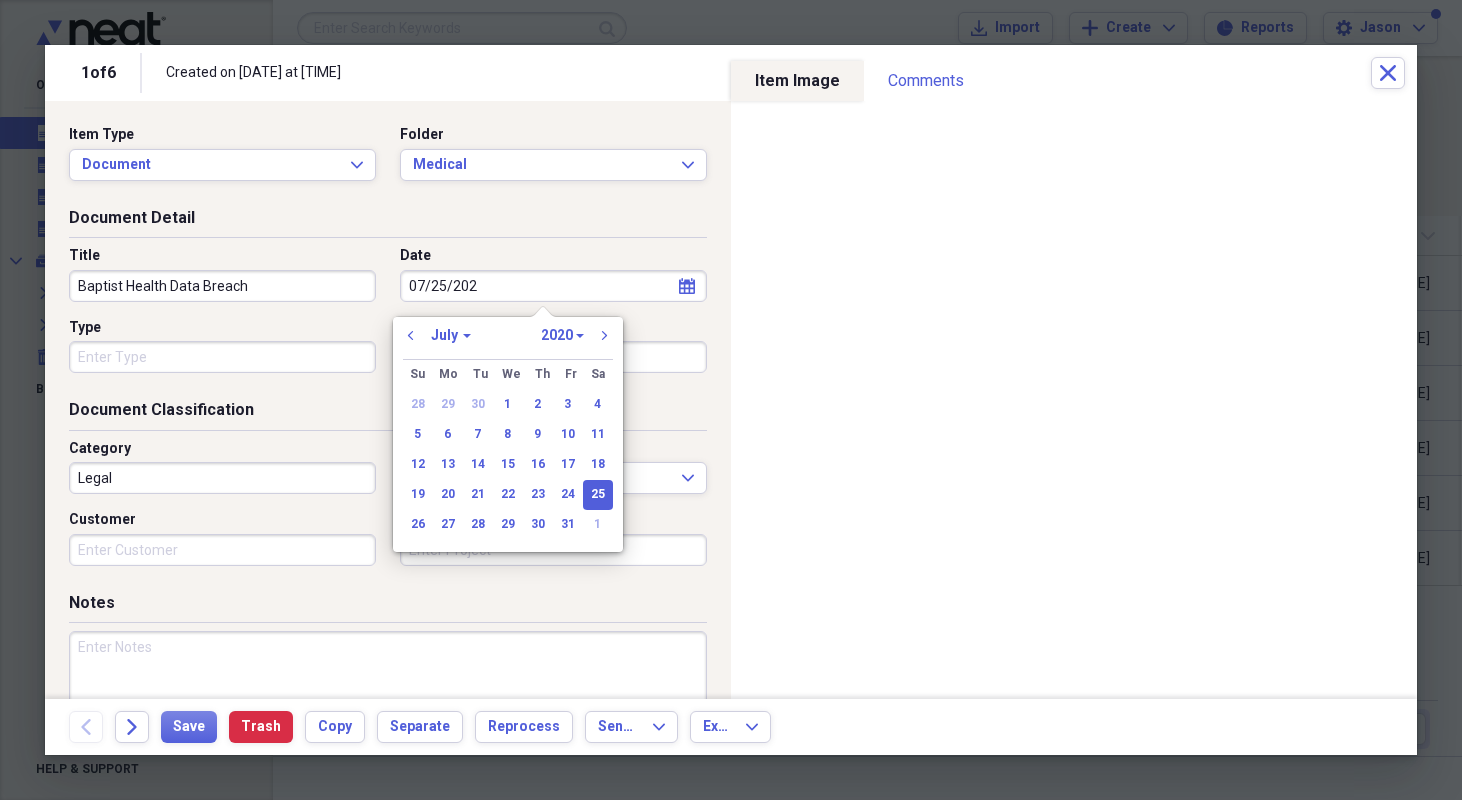 type on "07/25/2025" 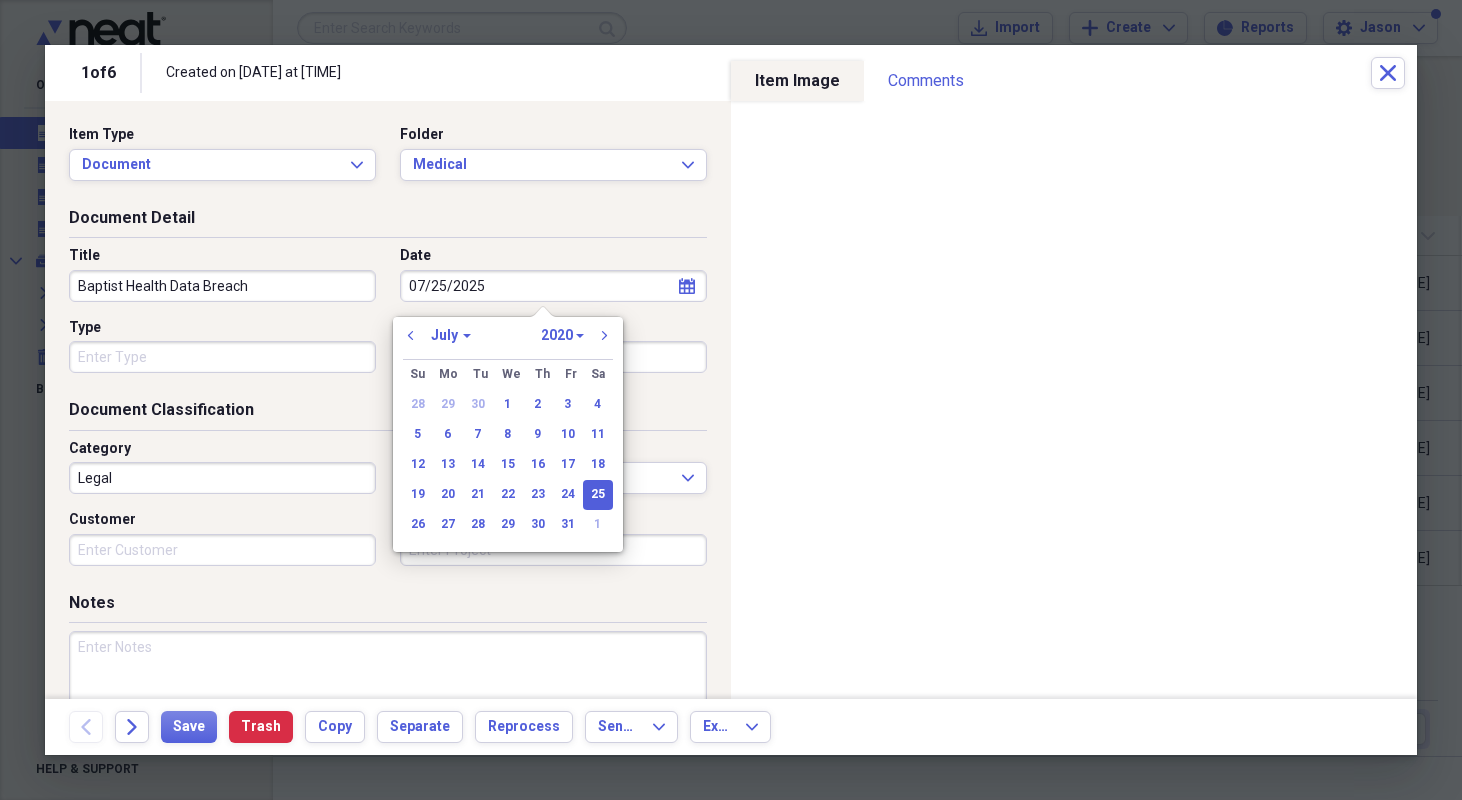 select on "2025" 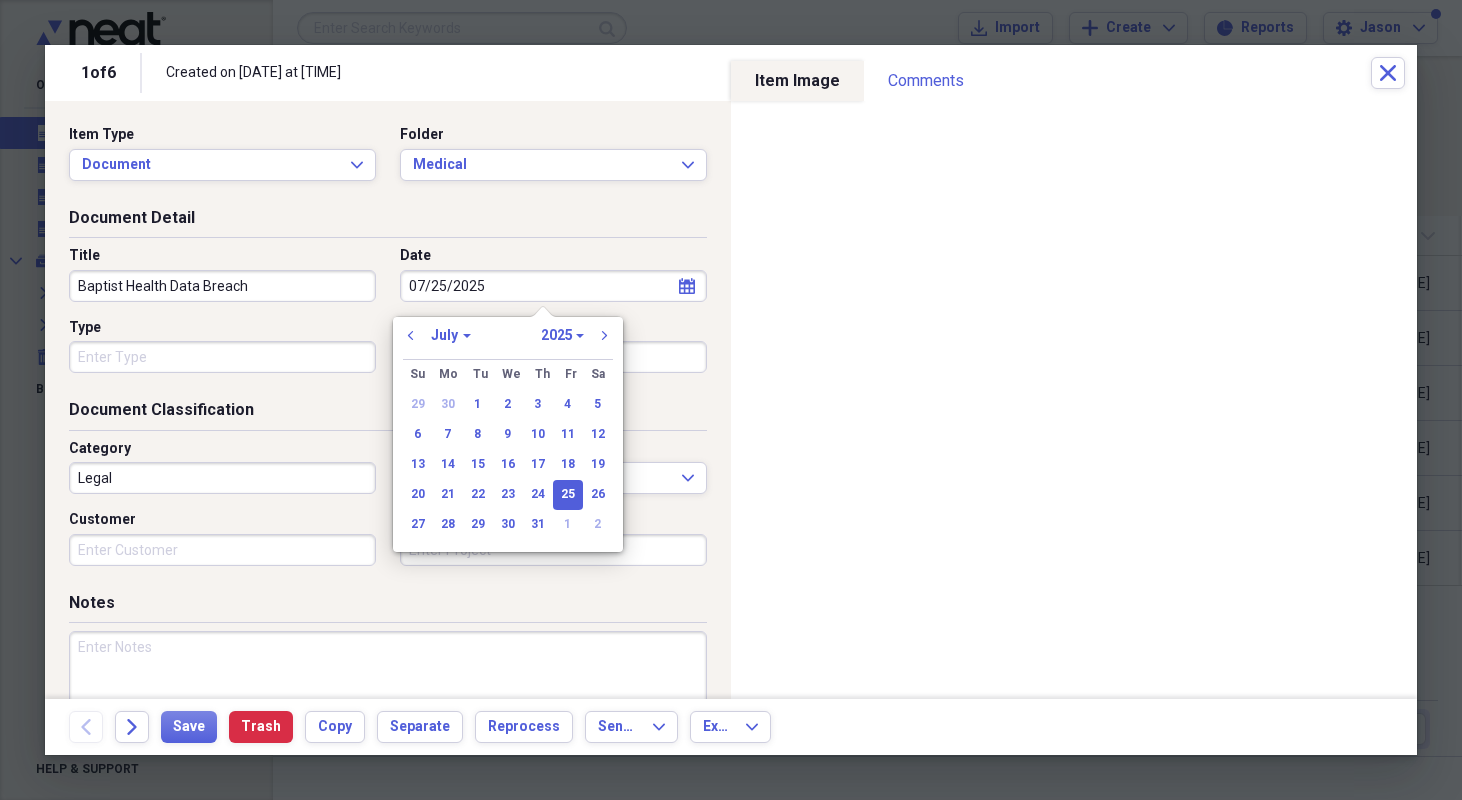 type on "07/25/2025" 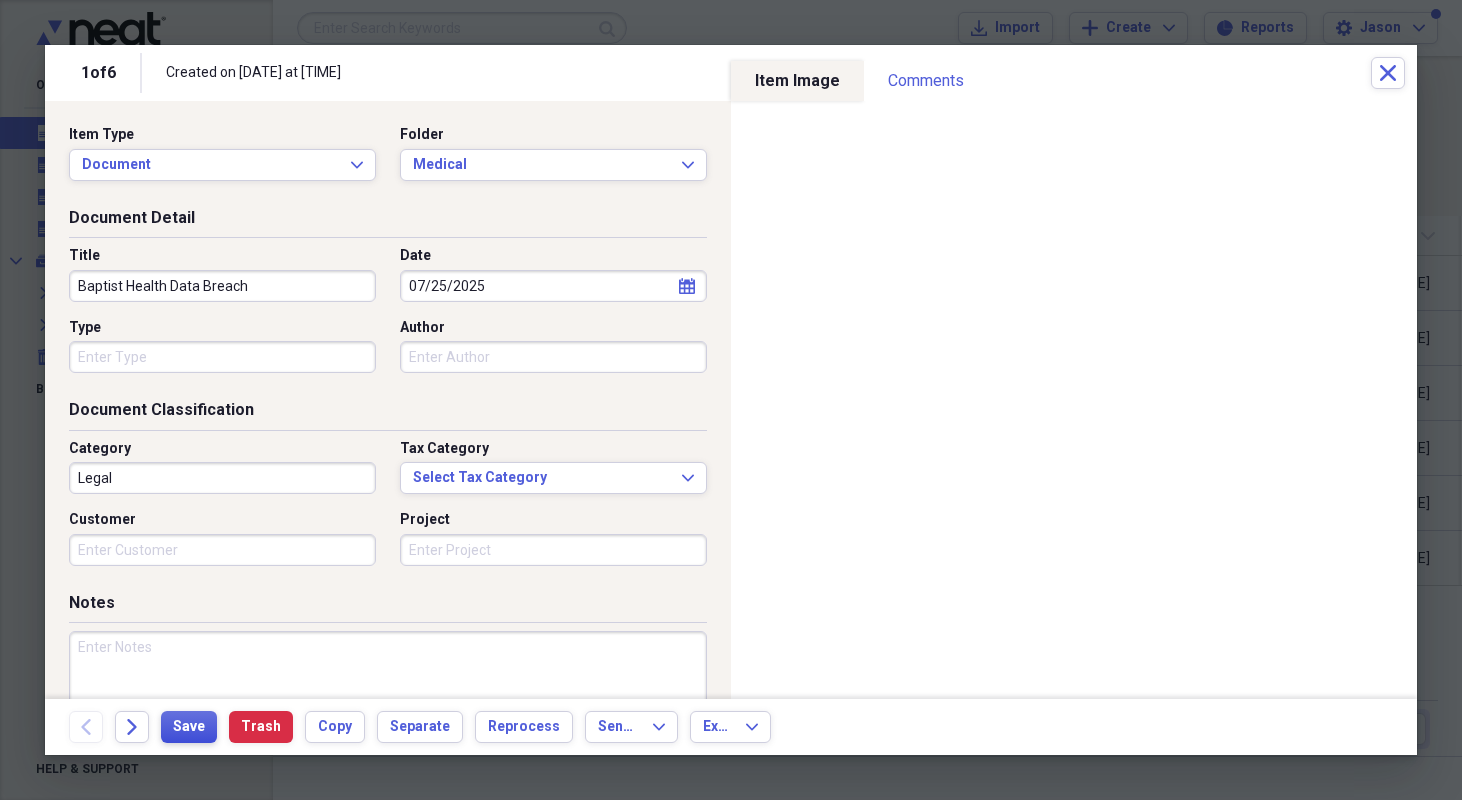 click on "Save" at bounding box center (189, 727) 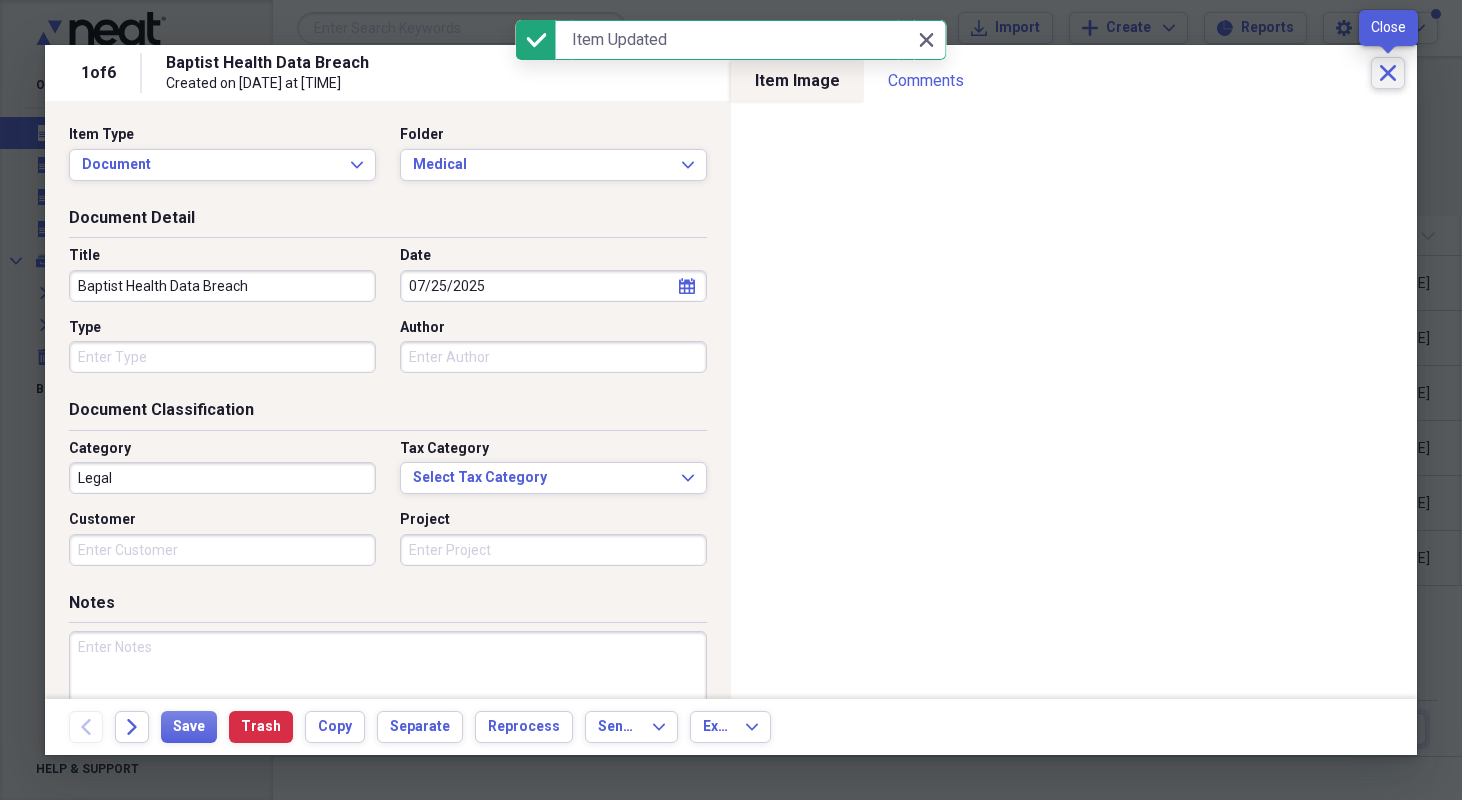 click on "Close" at bounding box center (1388, 73) 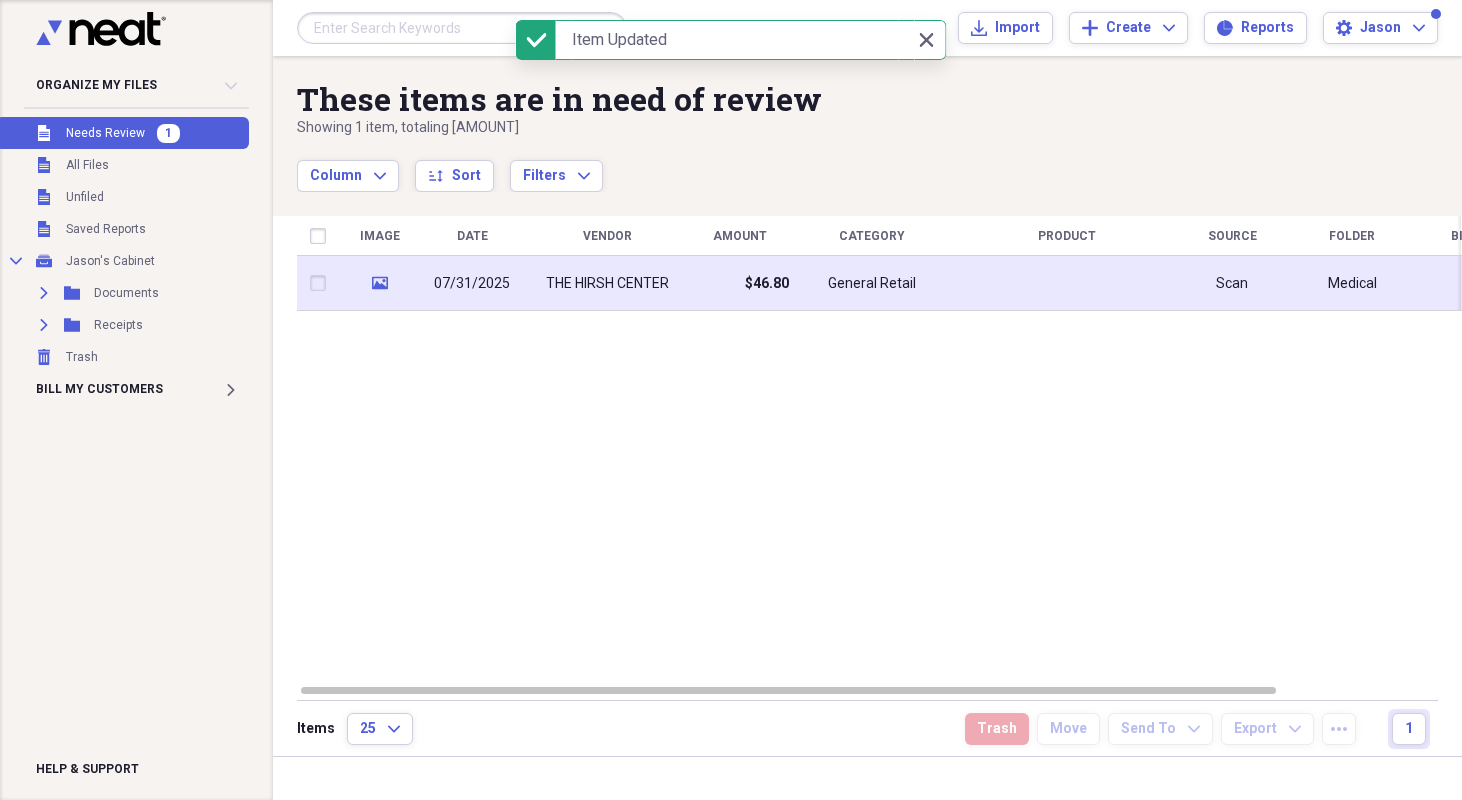 click on "THE HIRSH CENTER" at bounding box center (607, 284) 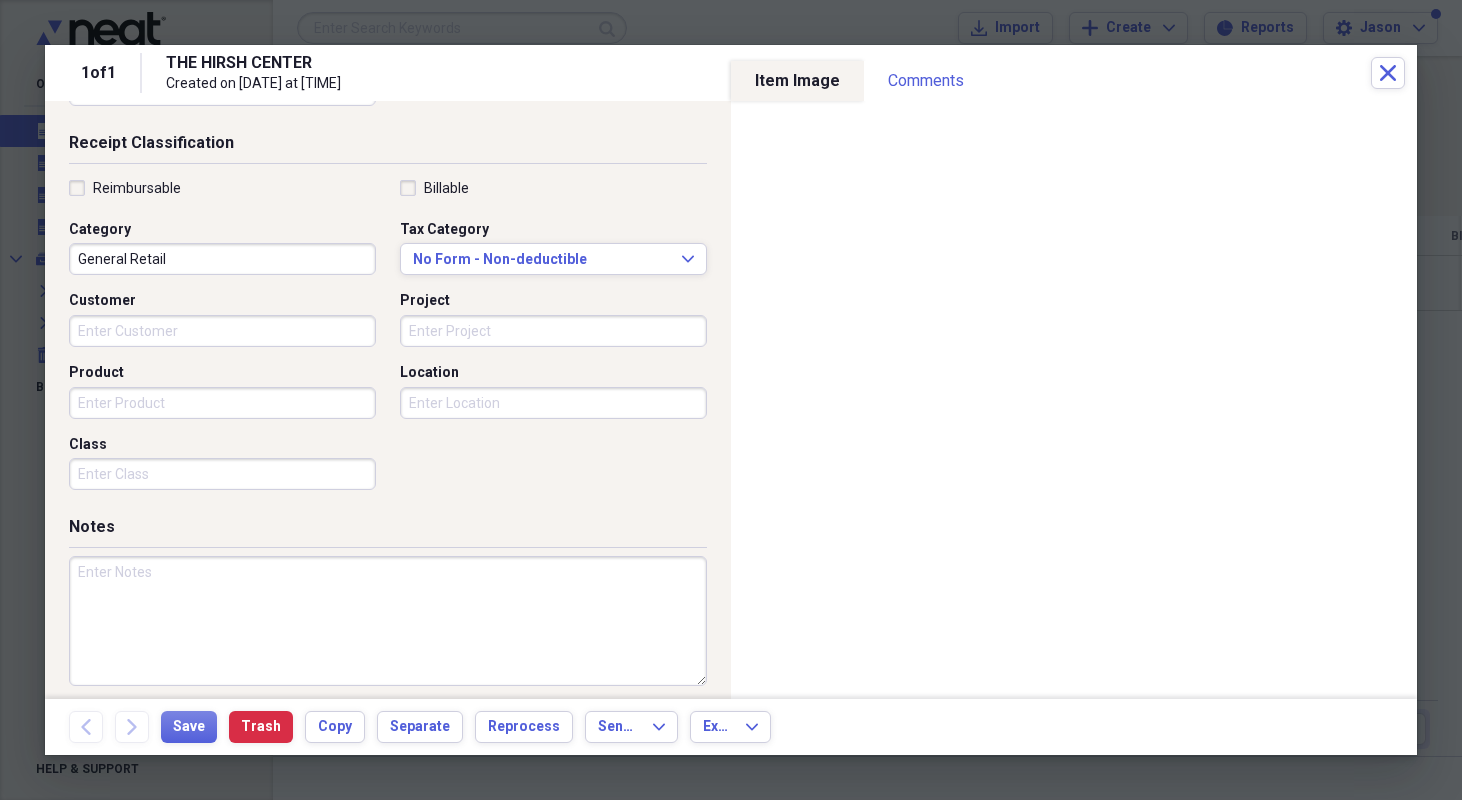scroll, scrollTop: 422, scrollLeft: 0, axis: vertical 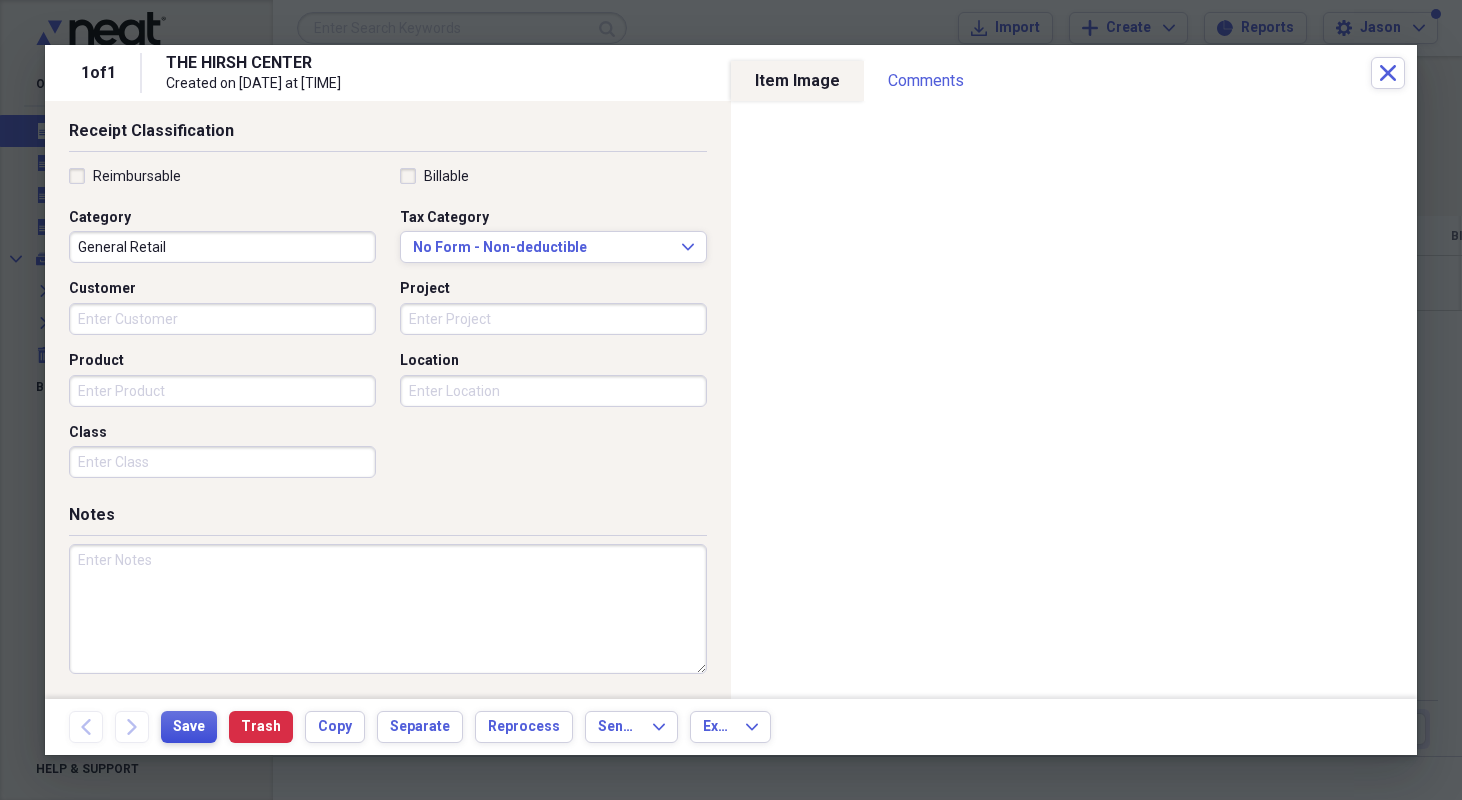 click on "Save" at bounding box center (189, 727) 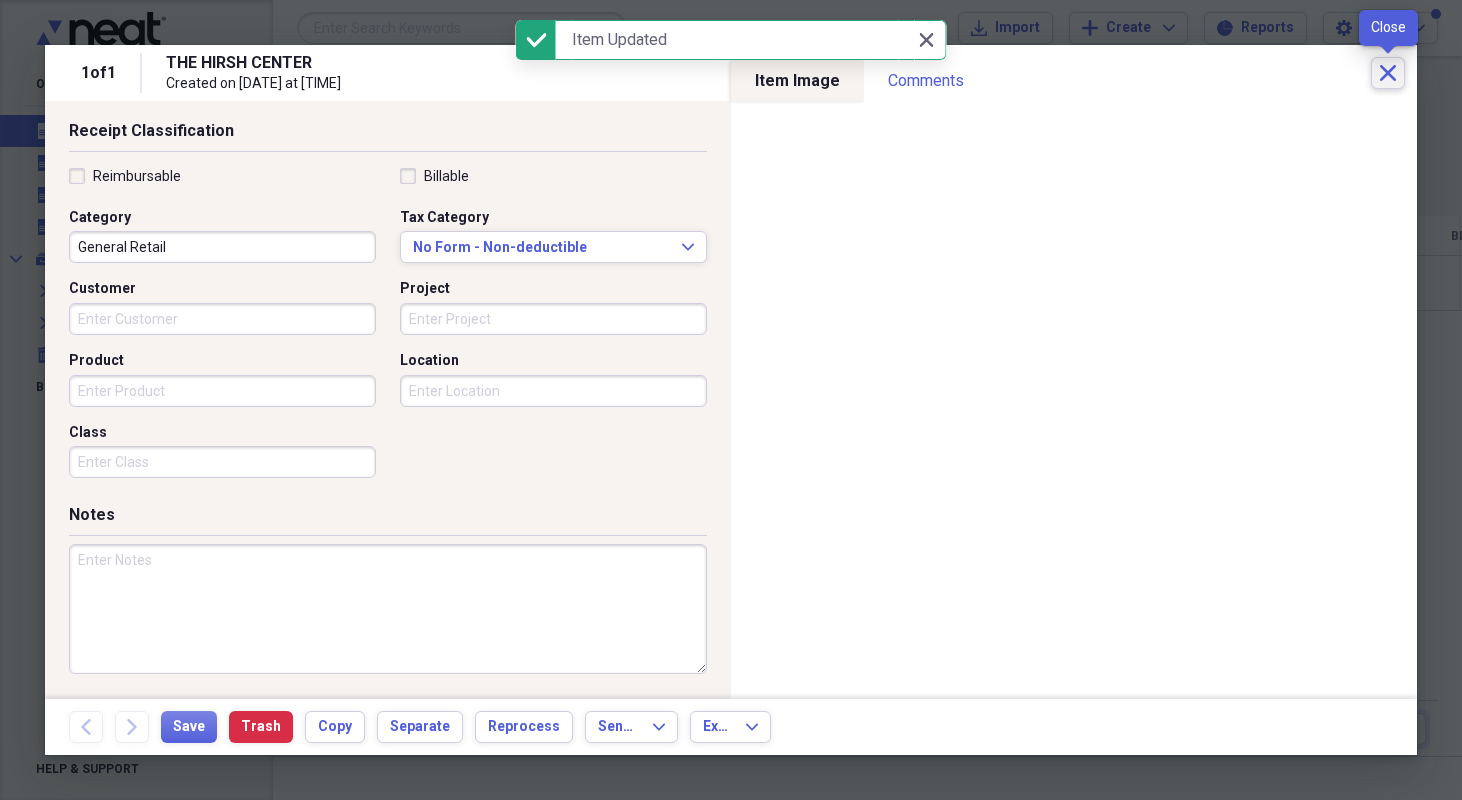 click on "Close" 